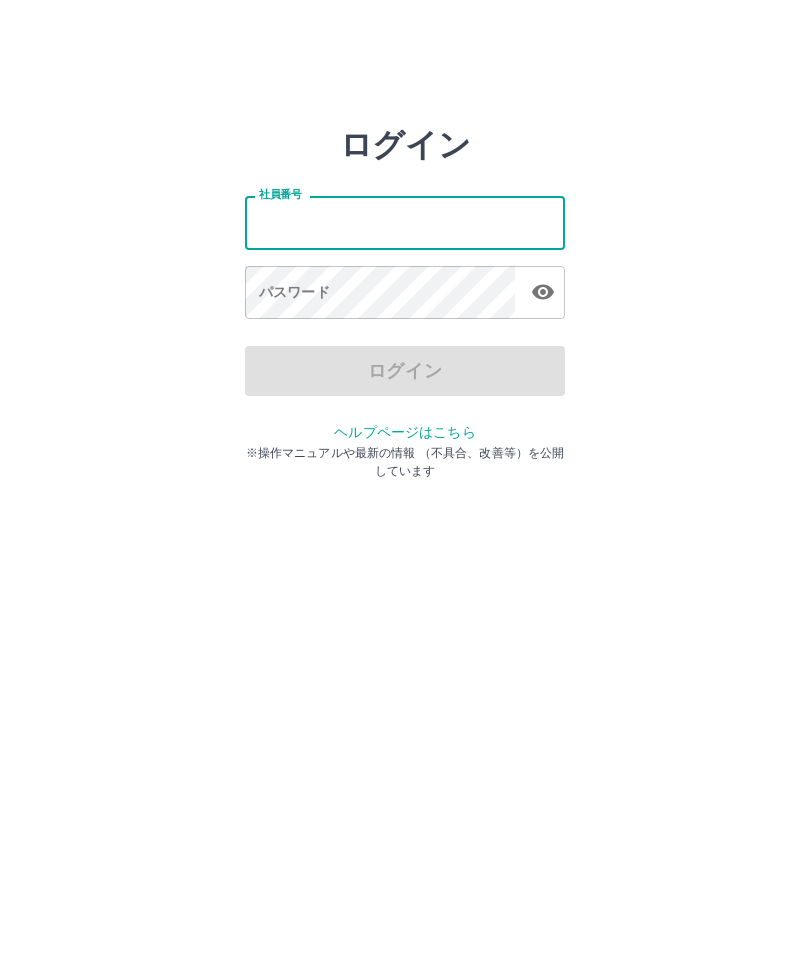 scroll, scrollTop: 0, scrollLeft: 0, axis: both 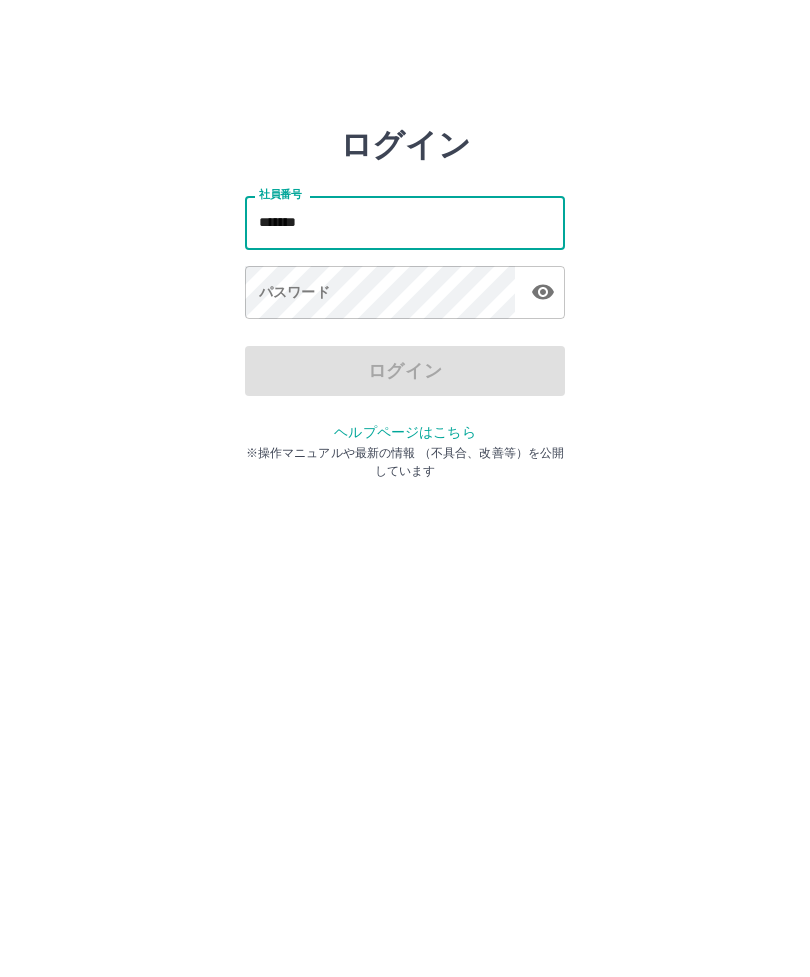 type on "*******" 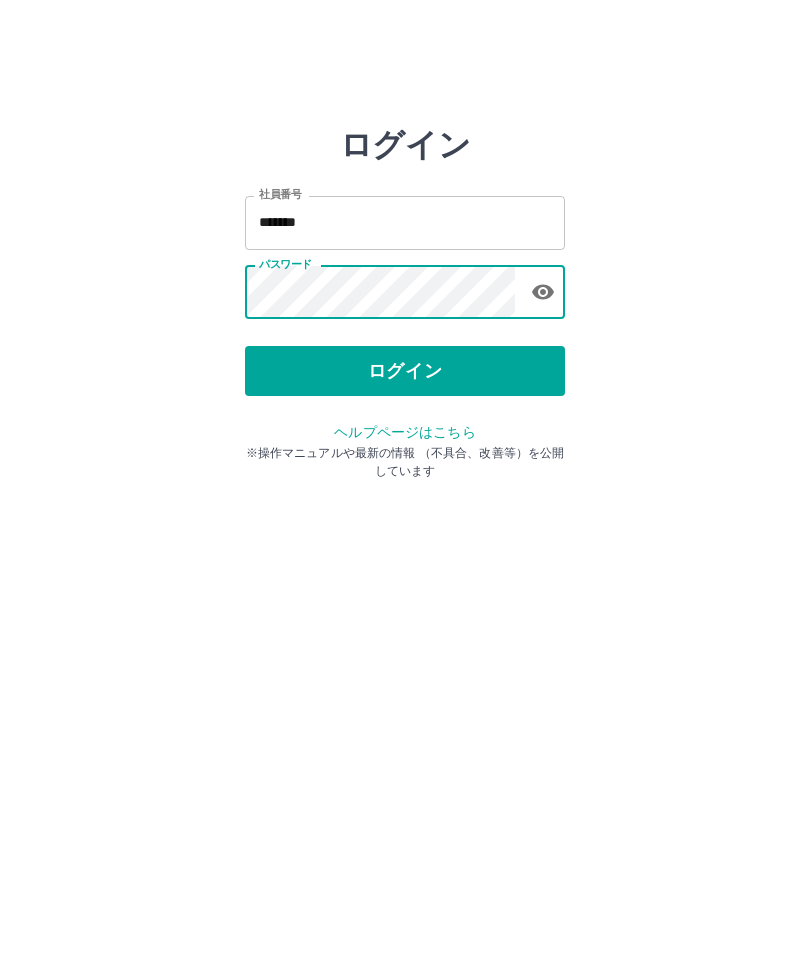 click on "ログイン 社員番号 ******* 社員番号 パスワード パスワード ログイン ヘルプページはこちら ※操作マニュアルや最新の情報 （不具合、改善等）を公開しています" at bounding box center (405, 223) 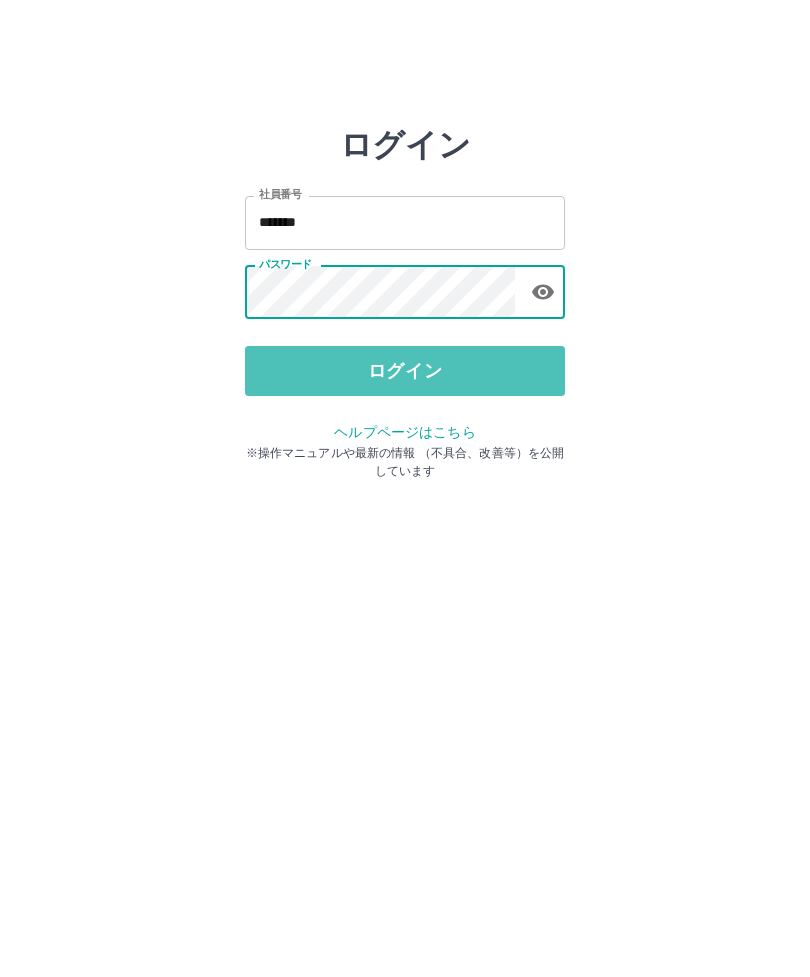 click on "ログイン" at bounding box center (405, 371) 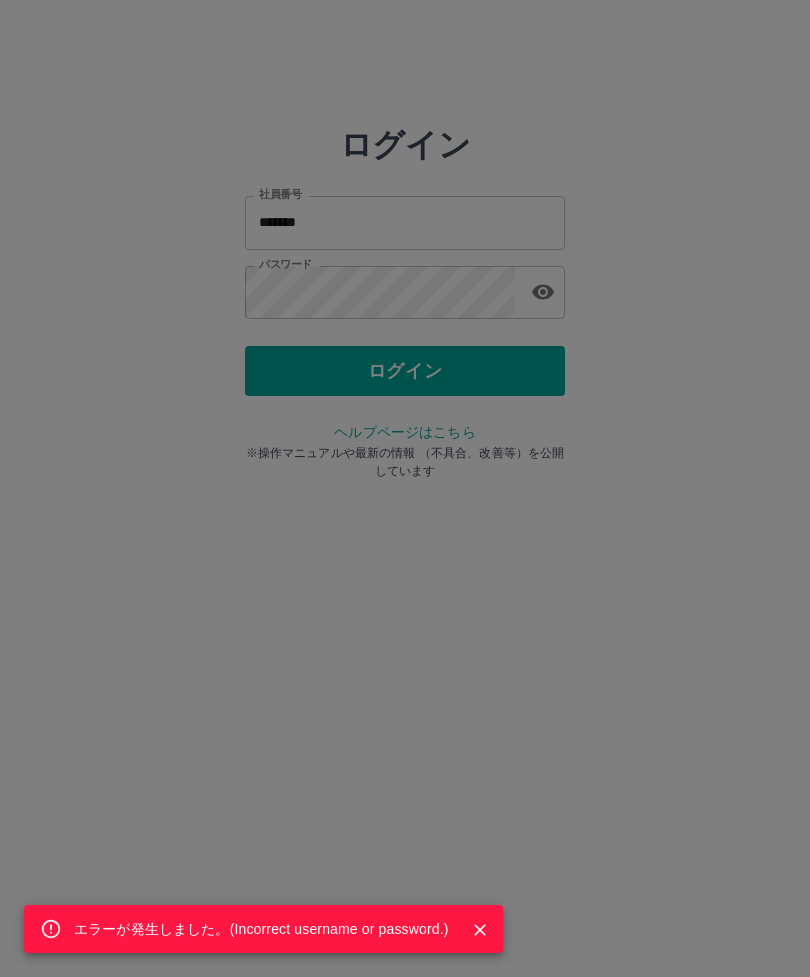 click on "エラーが発生しました。( Incorrect username or password. )" at bounding box center [261, 929] 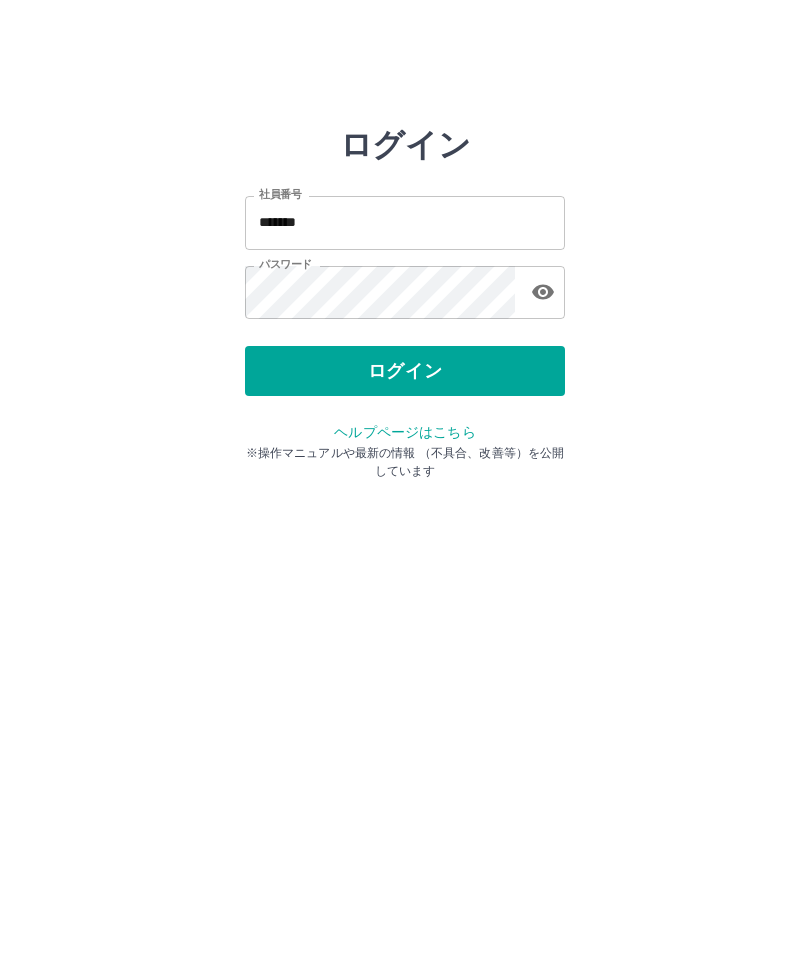 click at bounding box center [543, 292] 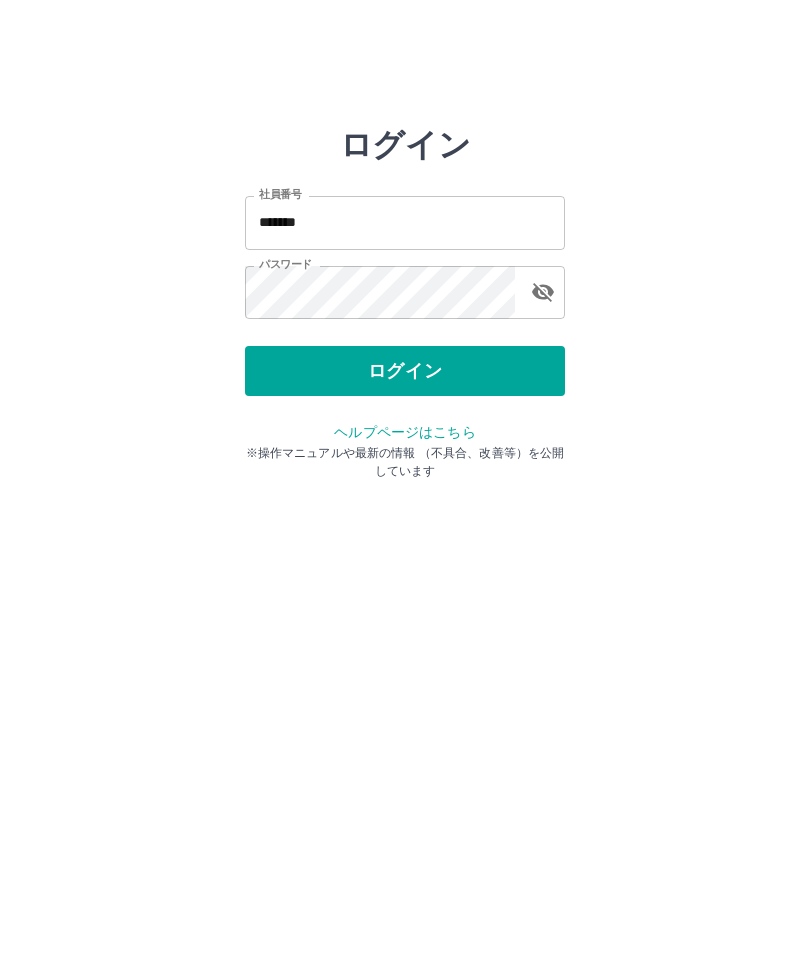 click on "ログイン" at bounding box center (405, 371) 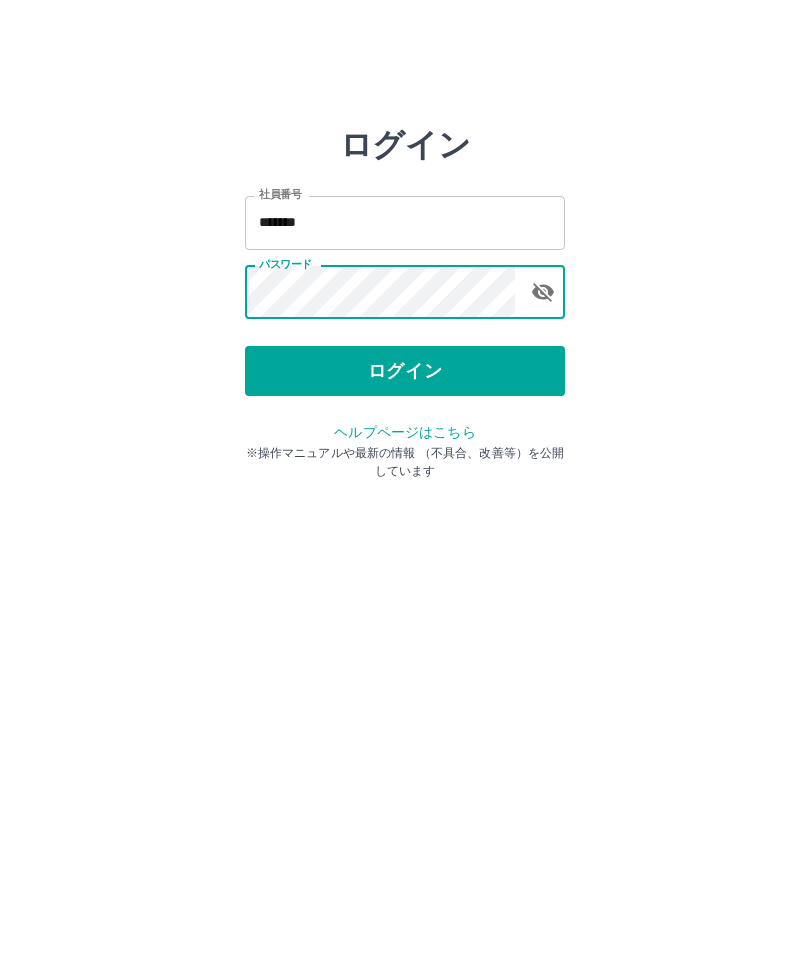 click on "ログイン" at bounding box center [405, 371] 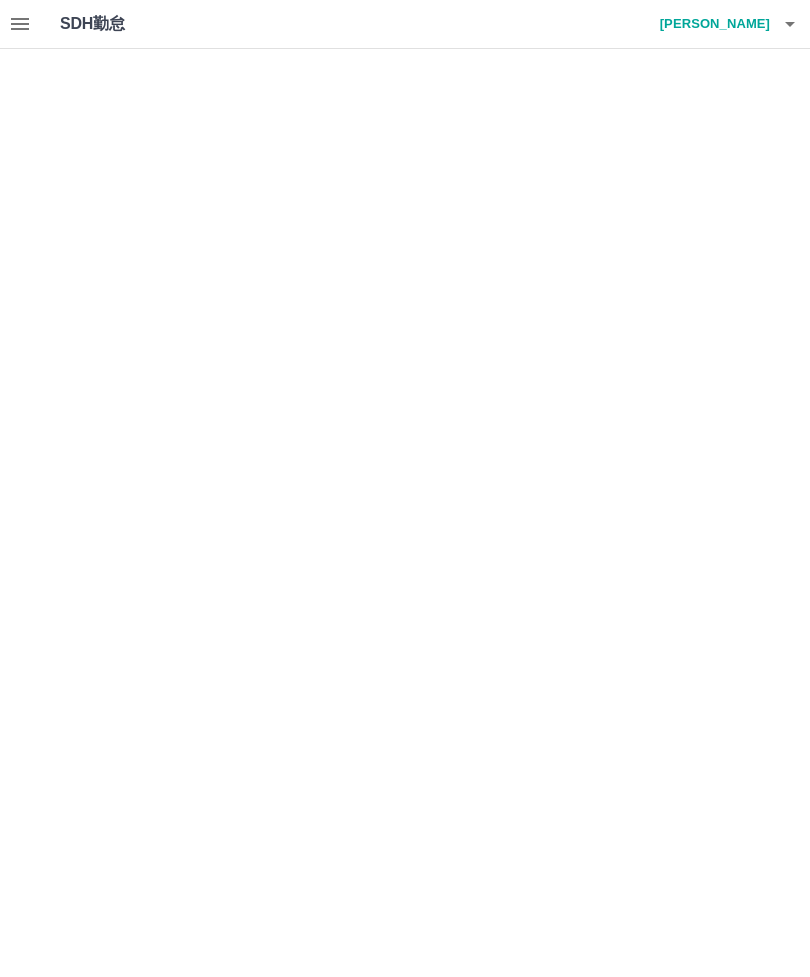 scroll, scrollTop: 0, scrollLeft: 0, axis: both 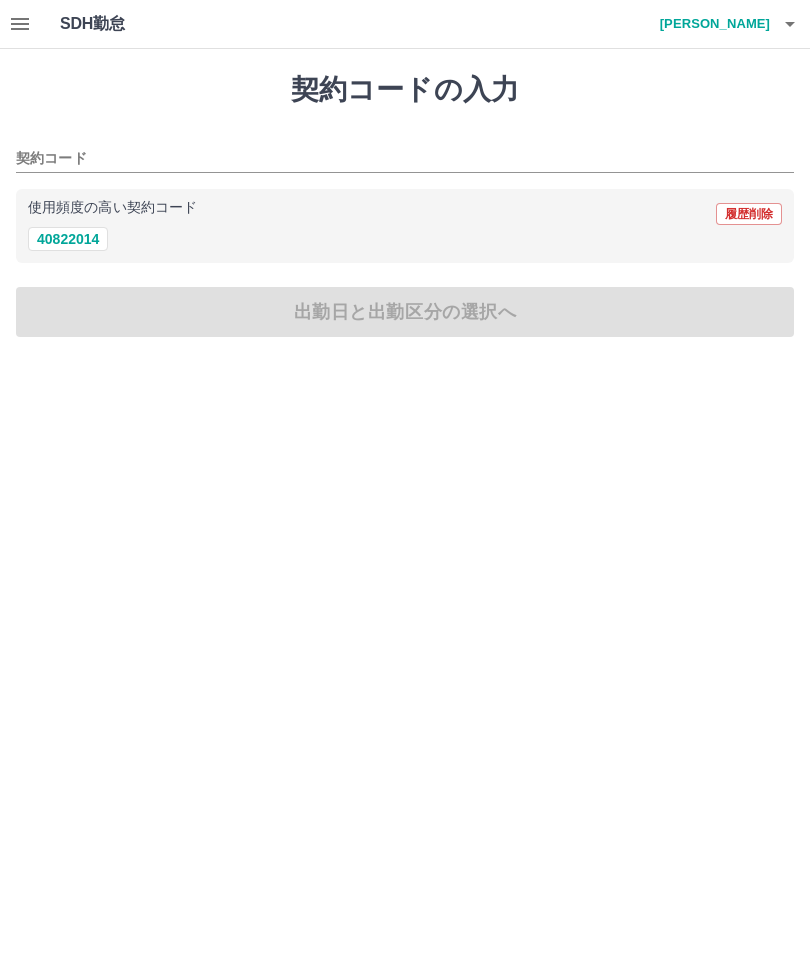 click on "40822014" at bounding box center [68, 239] 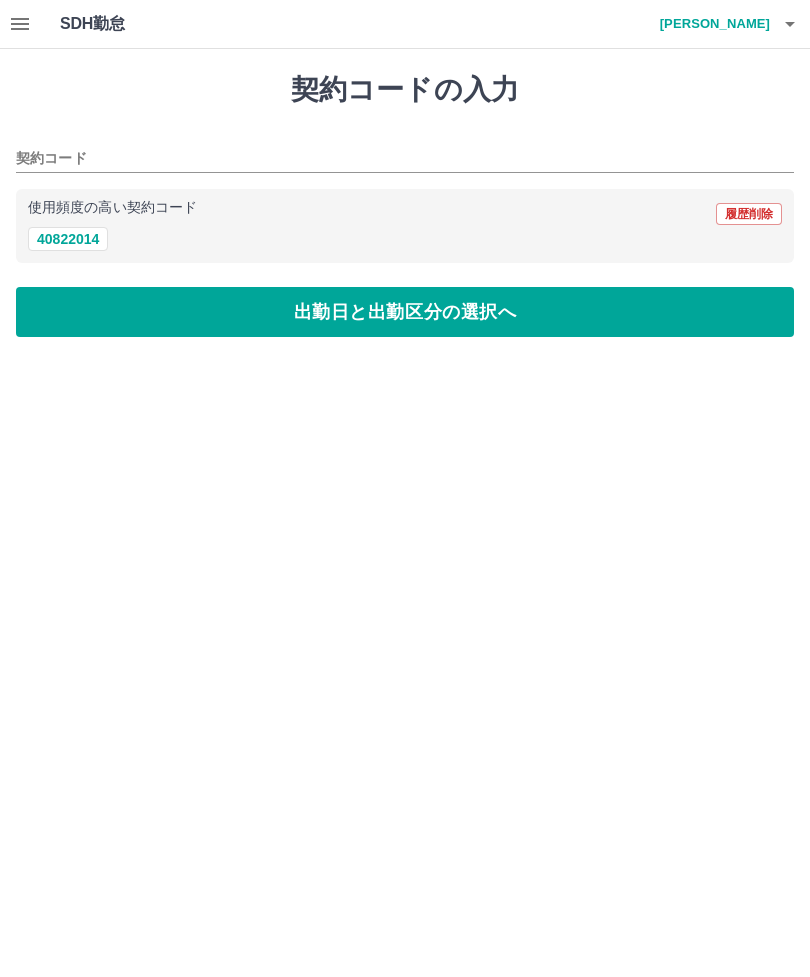 type on "********" 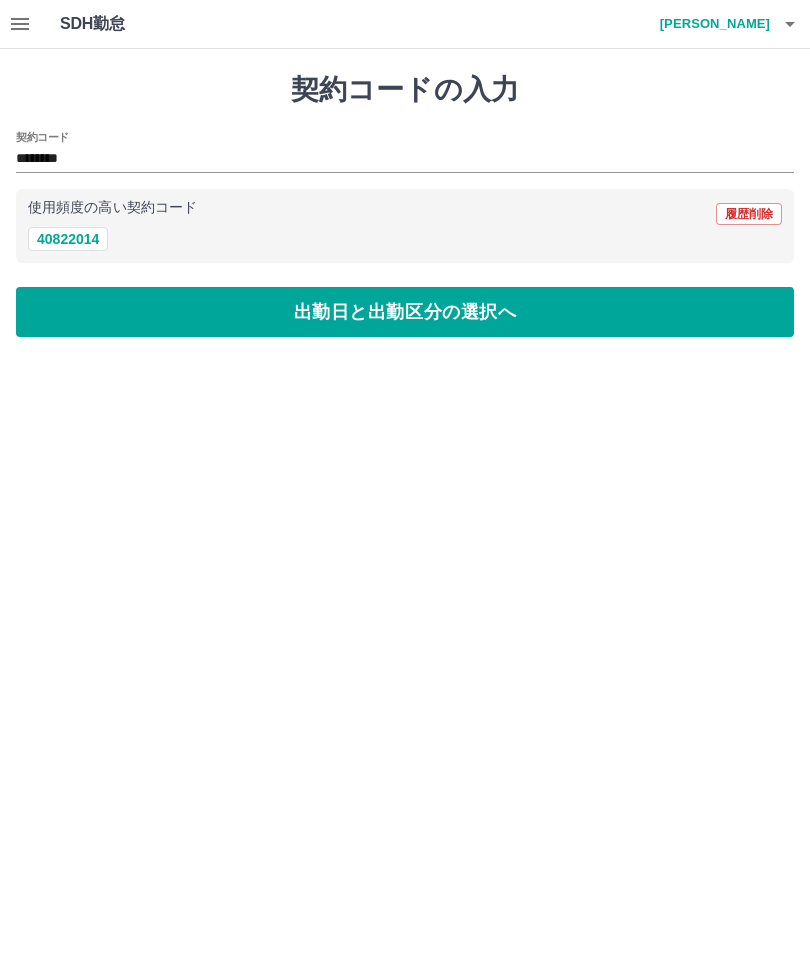 click on "出勤日と出勤区分の選択へ" at bounding box center (405, 312) 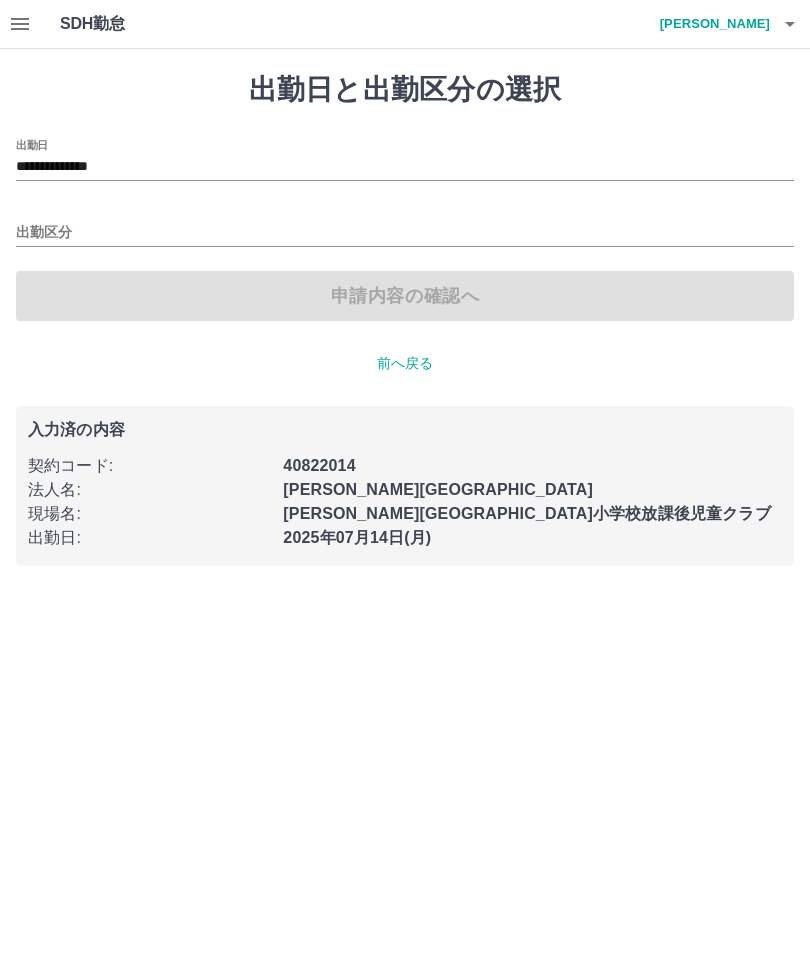 click on "出勤区分" at bounding box center (405, 233) 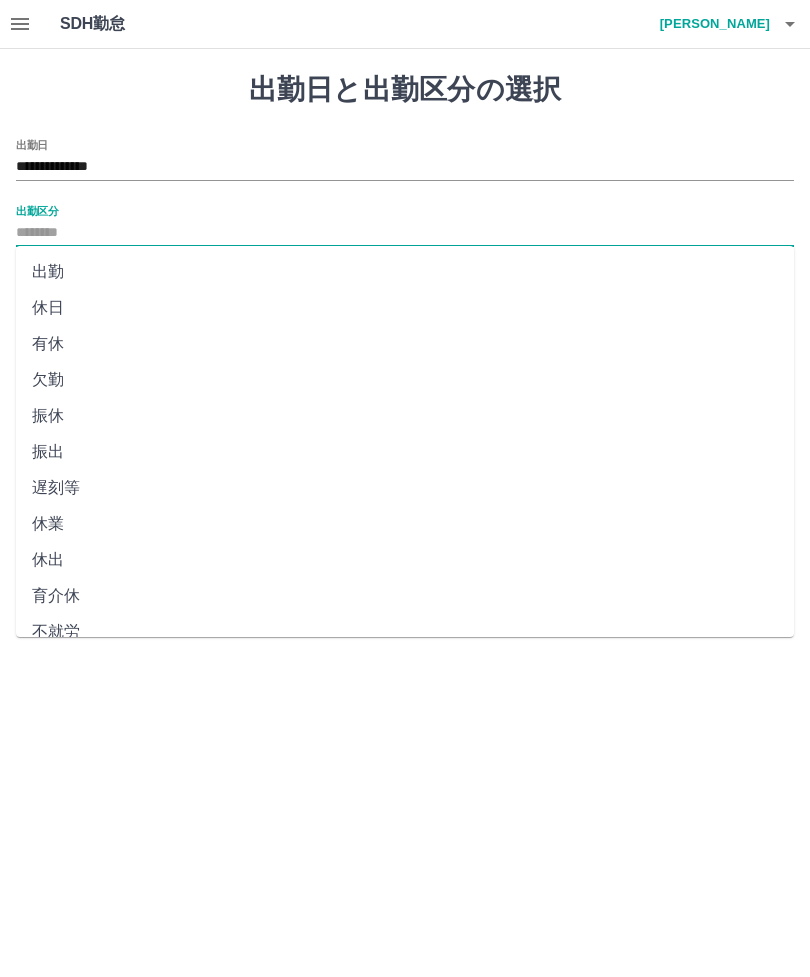 click on "出勤" at bounding box center [405, 272] 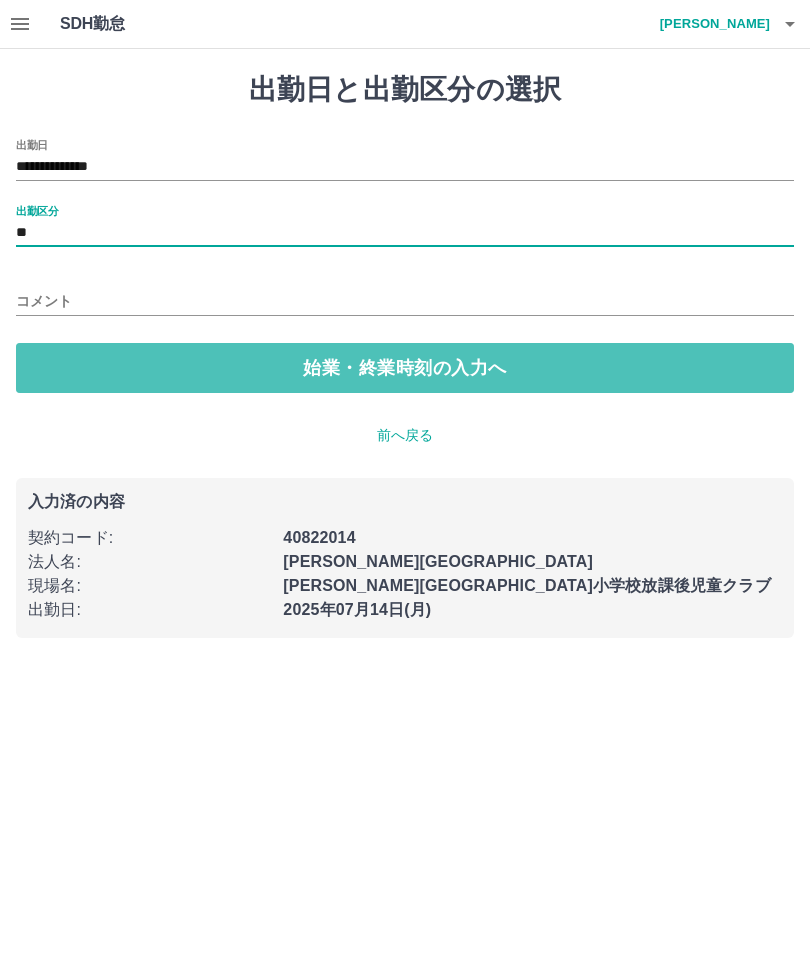click on "始業・終業時刻の入力へ" at bounding box center (405, 368) 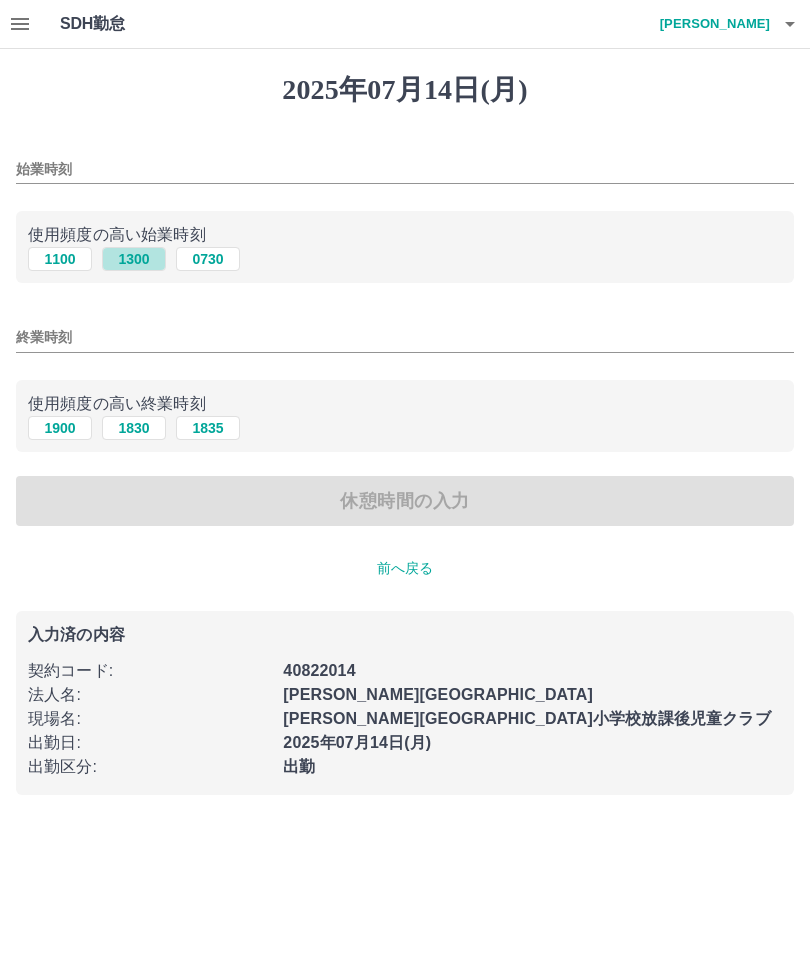 click on "1300" at bounding box center [134, 259] 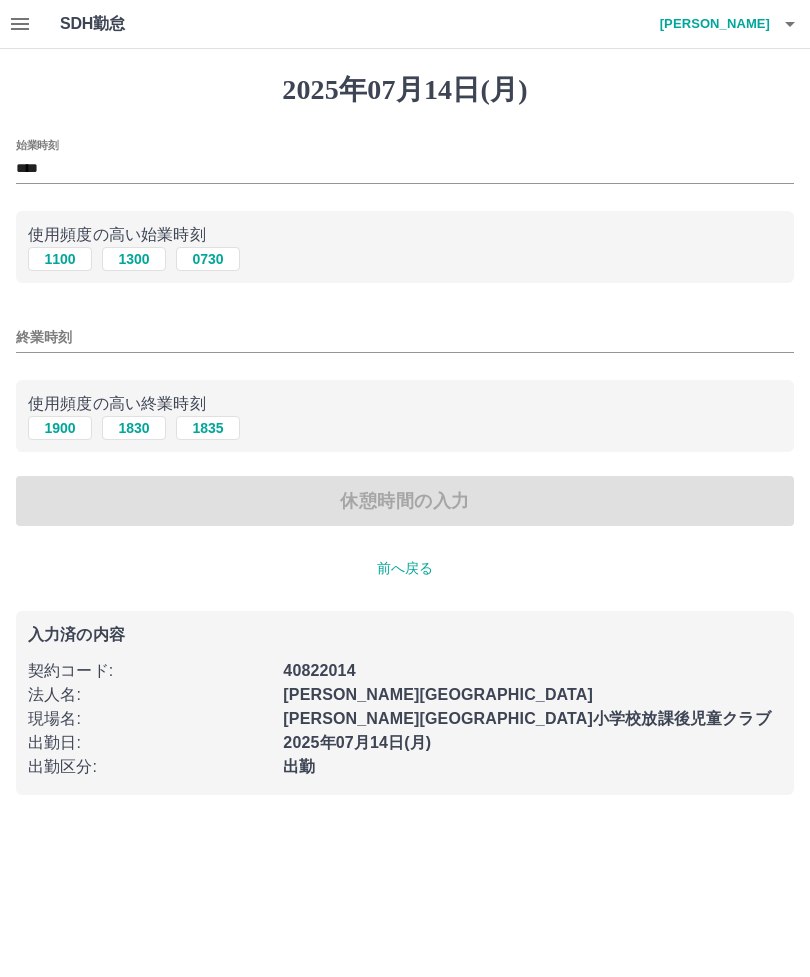 click on "終業時刻" at bounding box center [405, 337] 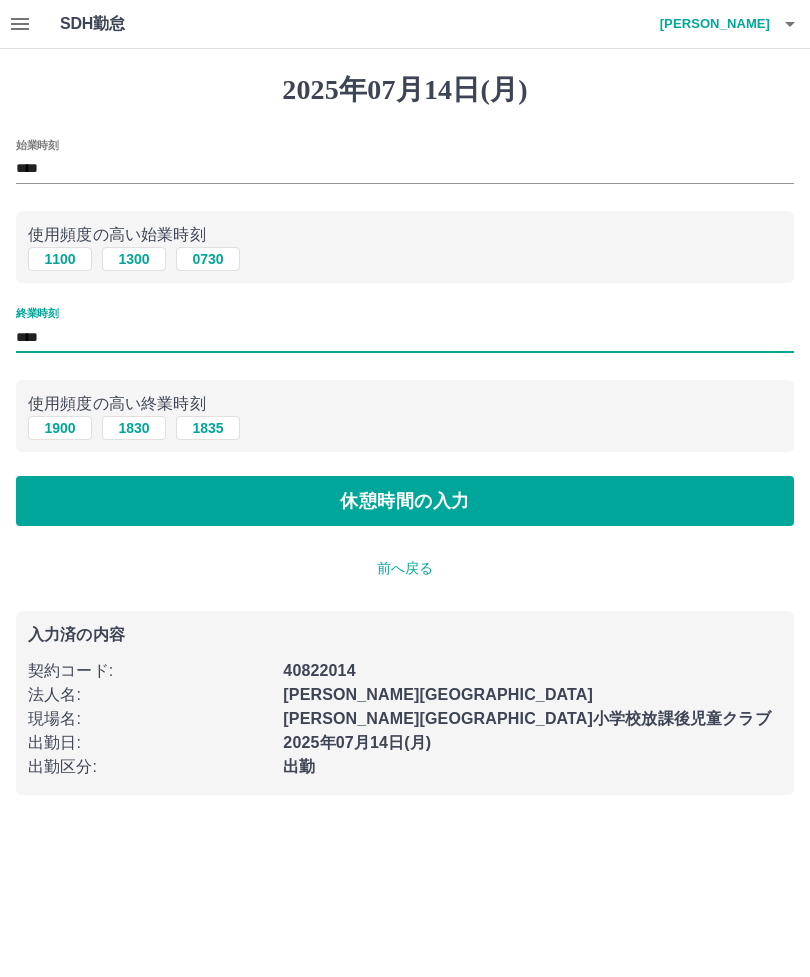 type on "****" 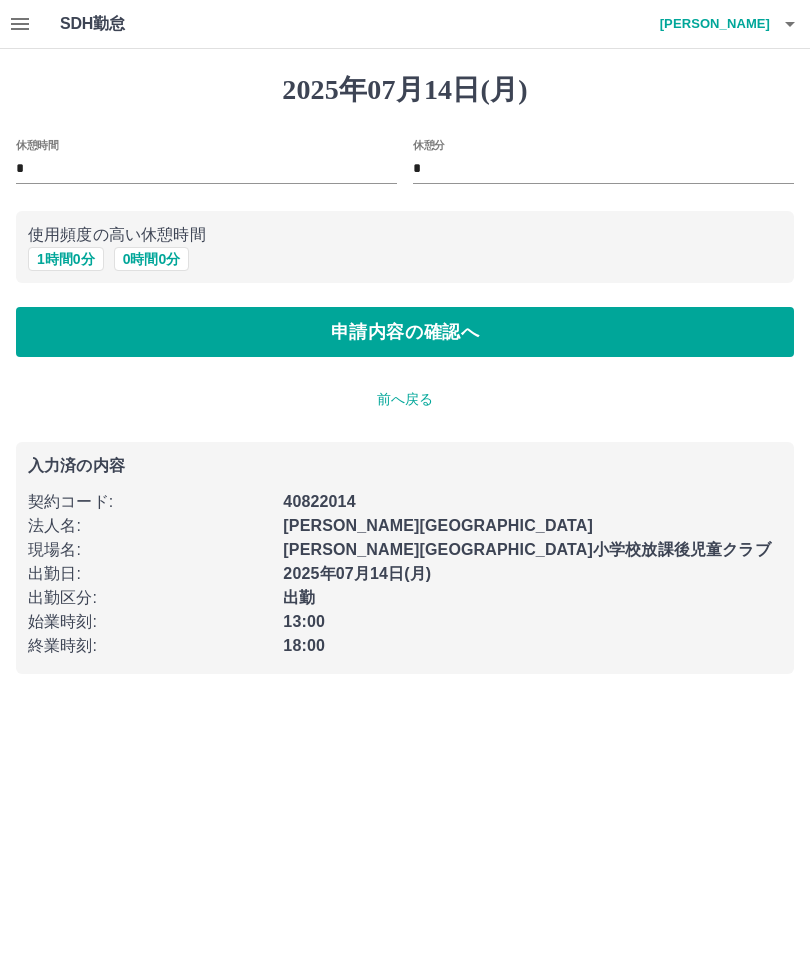 click on "申請内容の確認へ" at bounding box center [405, 332] 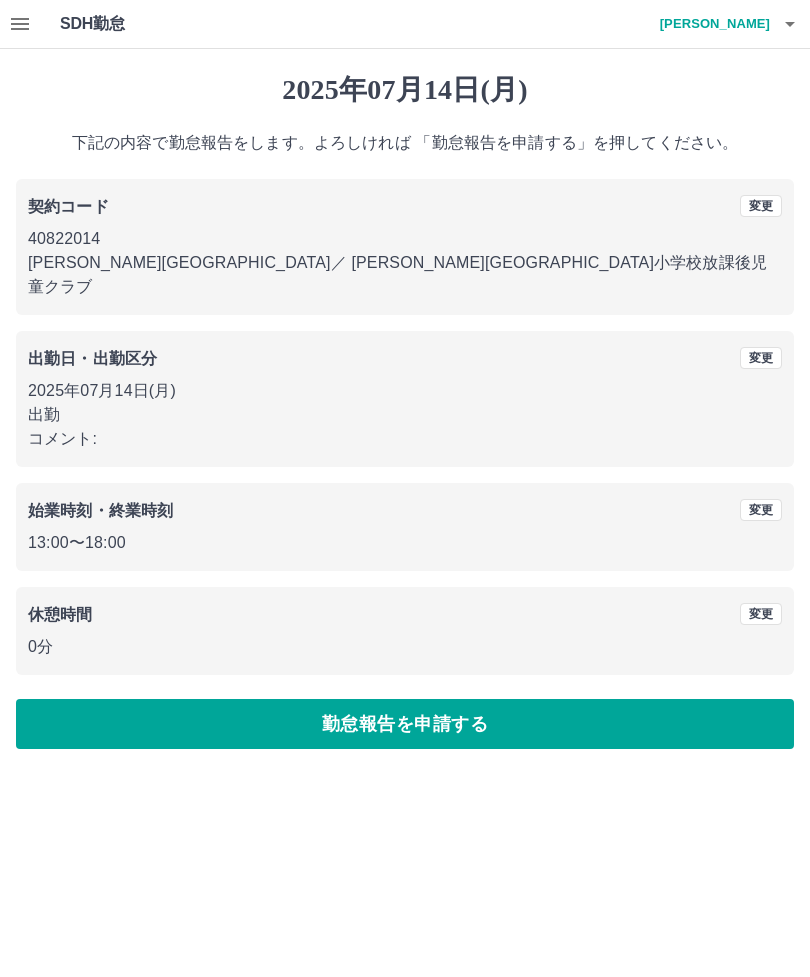 click on "勤怠報告を申請する" at bounding box center [405, 724] 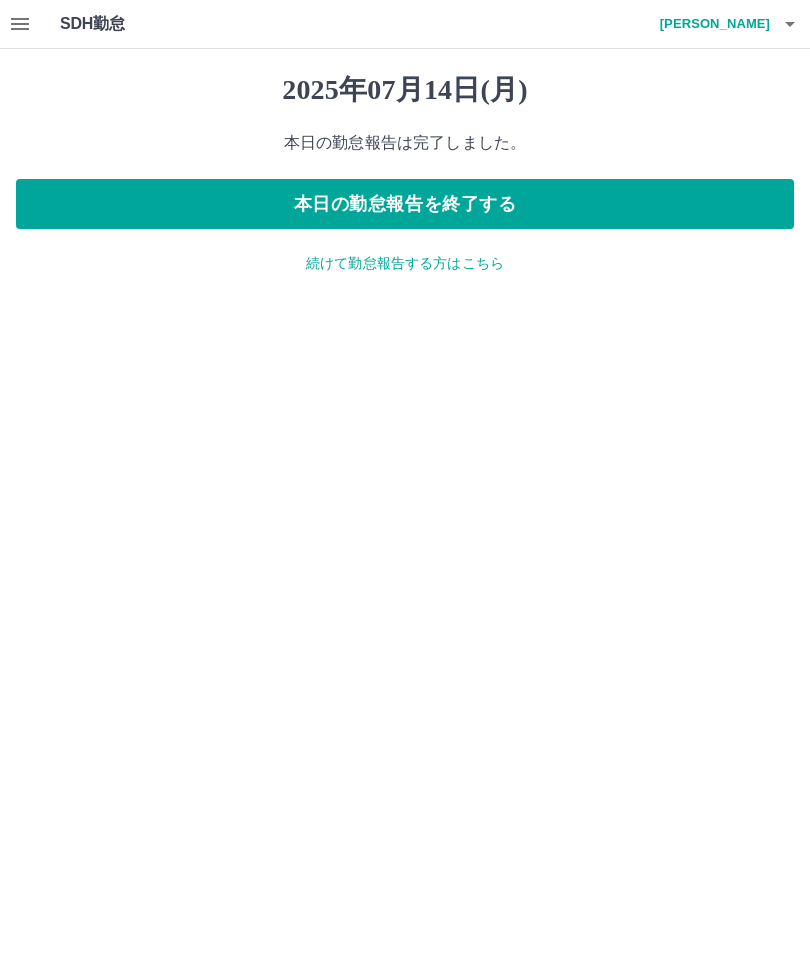 click on "本日の勤怠報告を終了する" at bounding box center (405, 204) 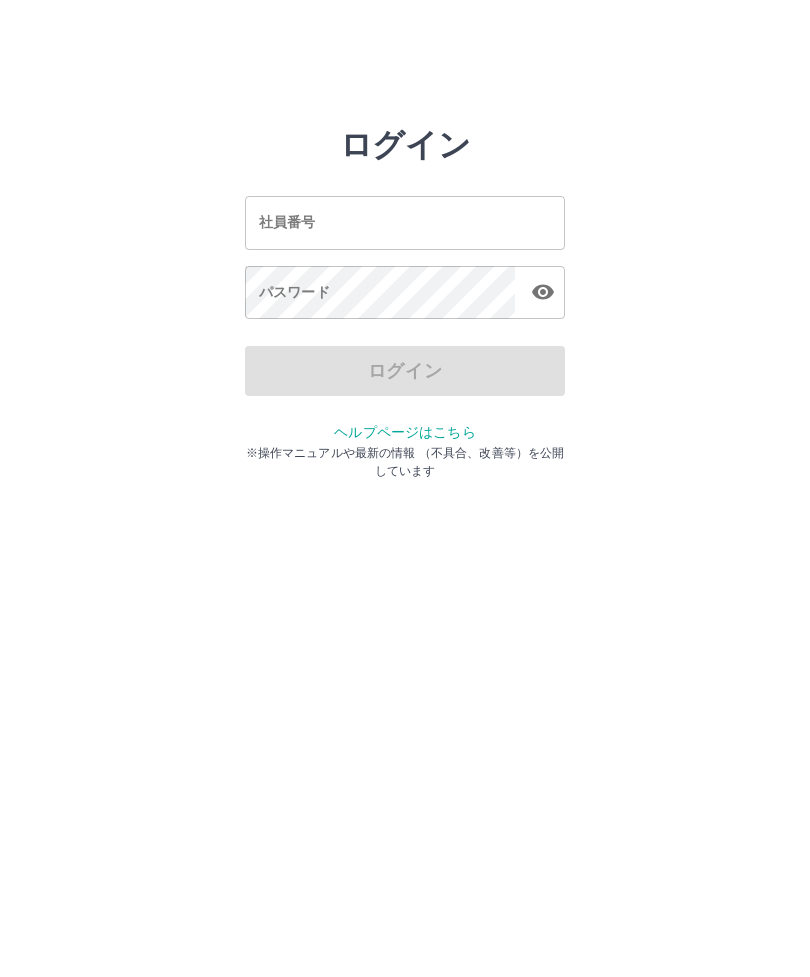 scroll, scrollTop: 0, scrollLeft: 0, axis: both 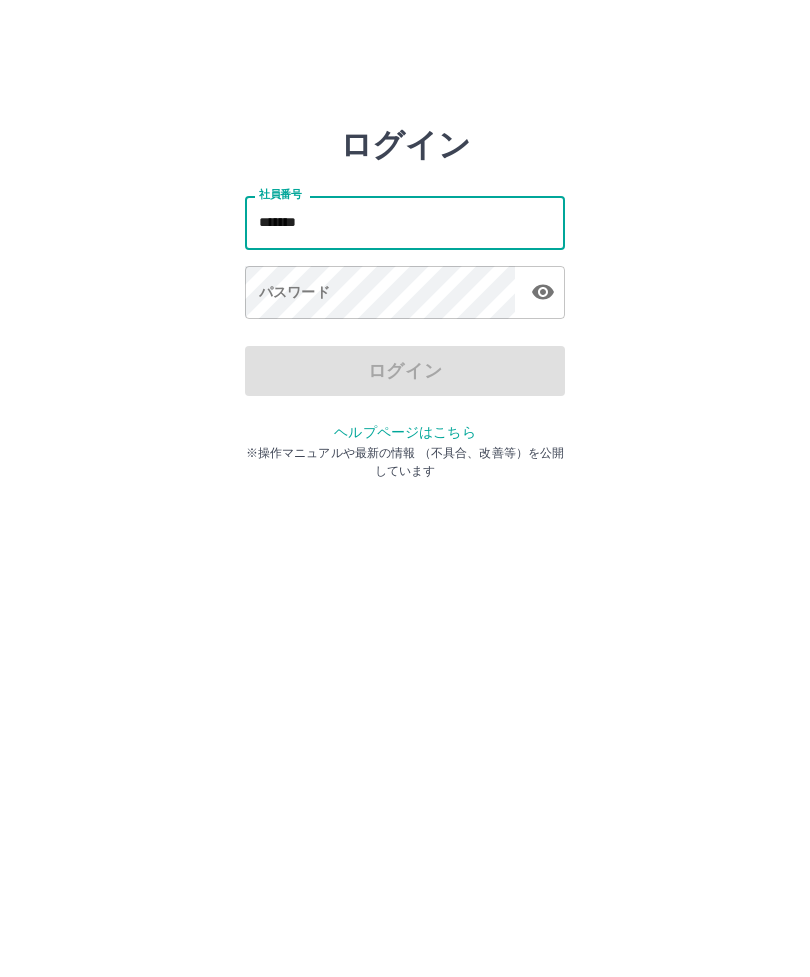 type on "*******" 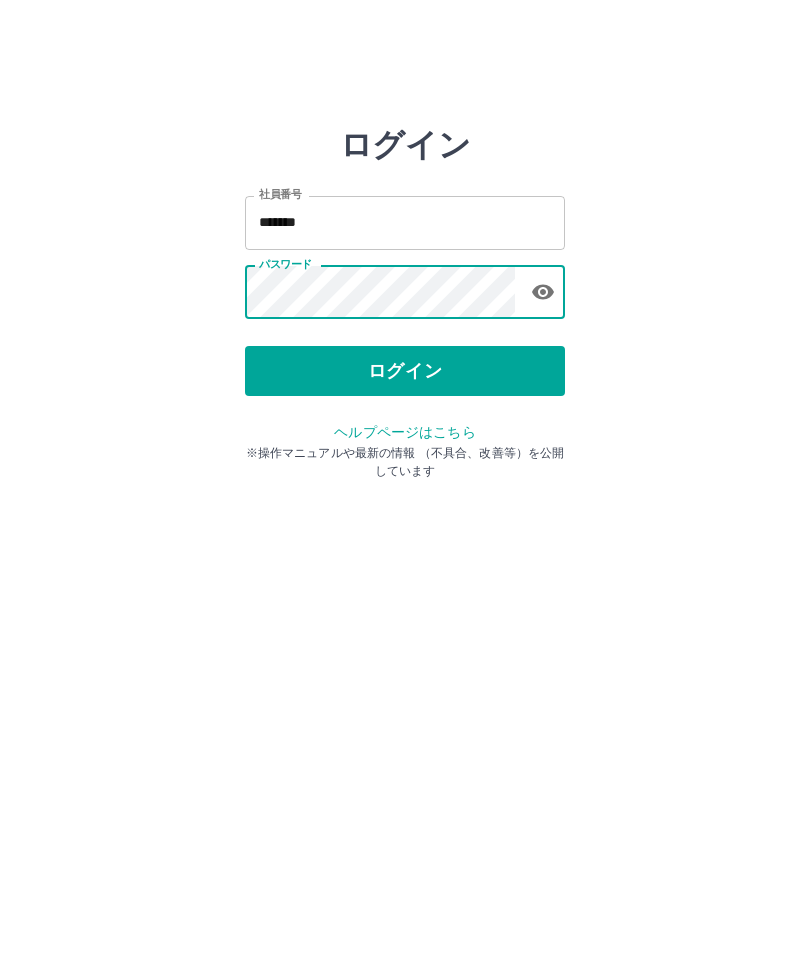 click on "ログイン" at bounding box center (405, 371) 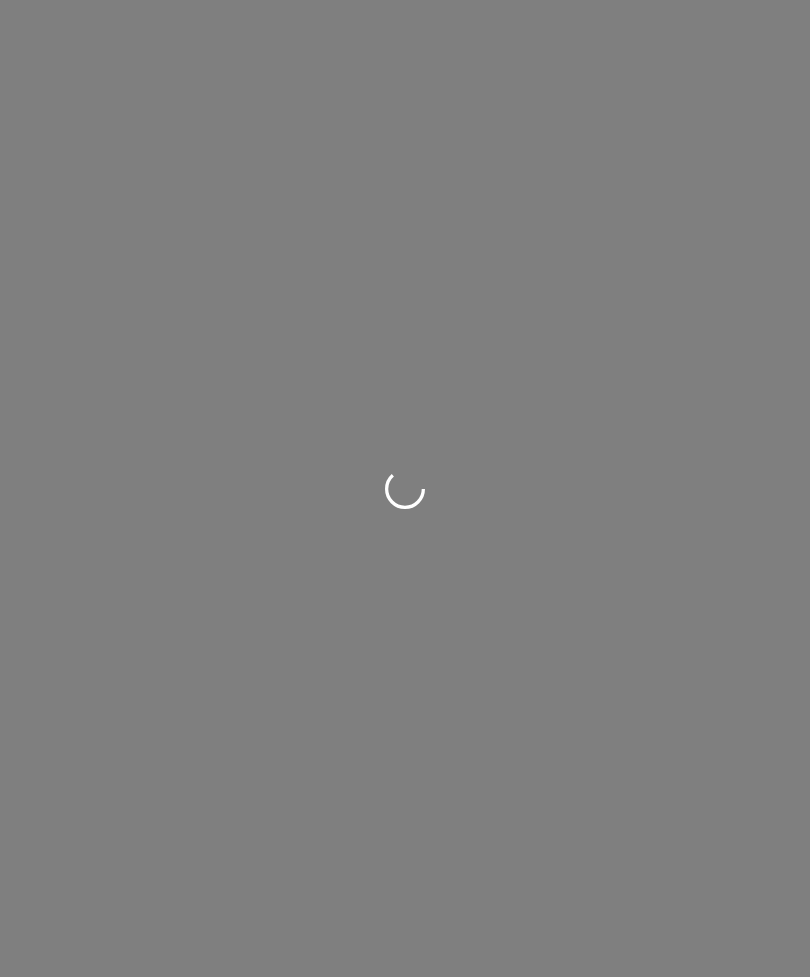 scroll, scrollTop: 0, scrollLeft: 0, axis: both 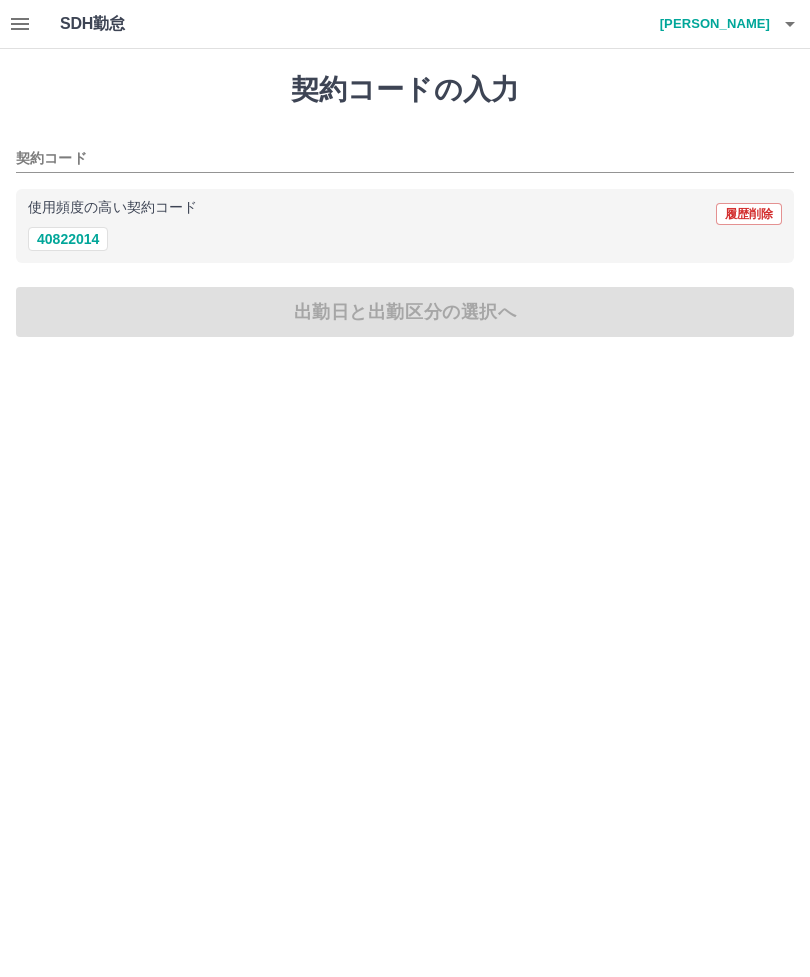 click on "40822014" at bounding box center (68, 239) 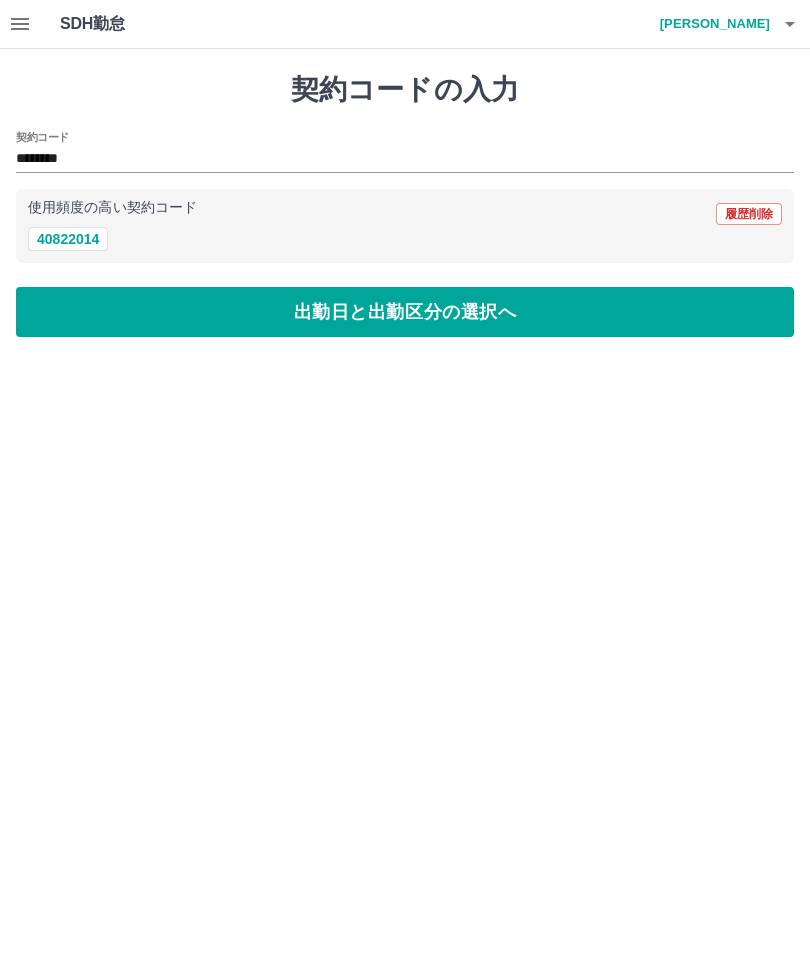 click on "出勤日と出勤区分の選択へ" at bounding box center (405, 312) 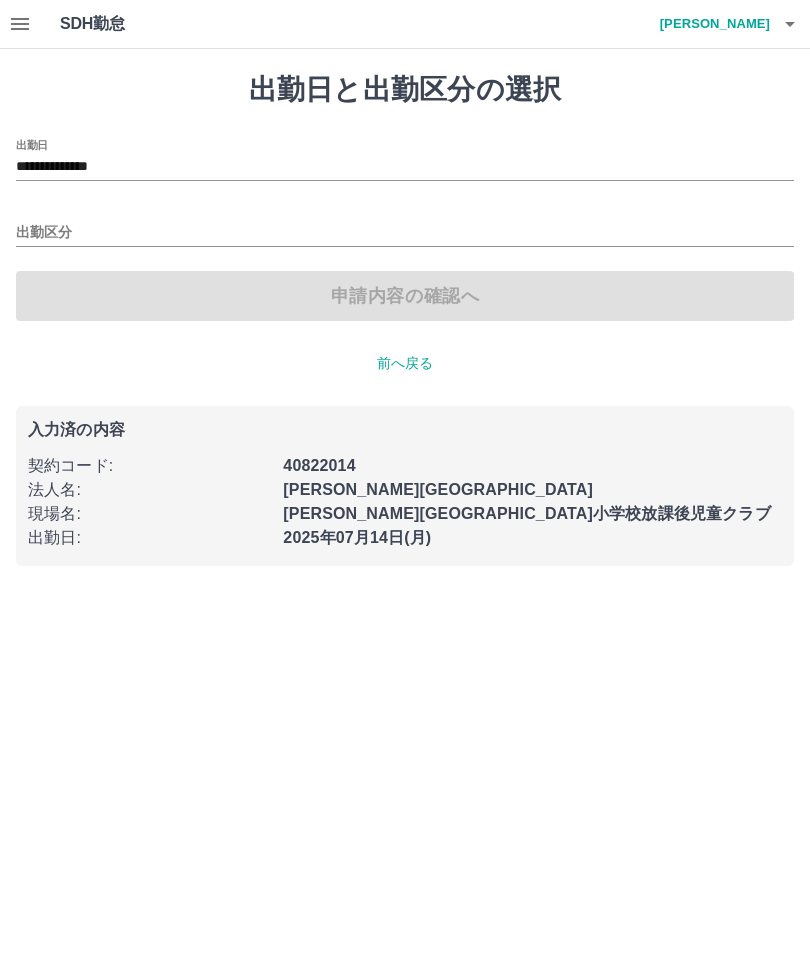 click on "出勤区分" at bounding box center (405, 233) 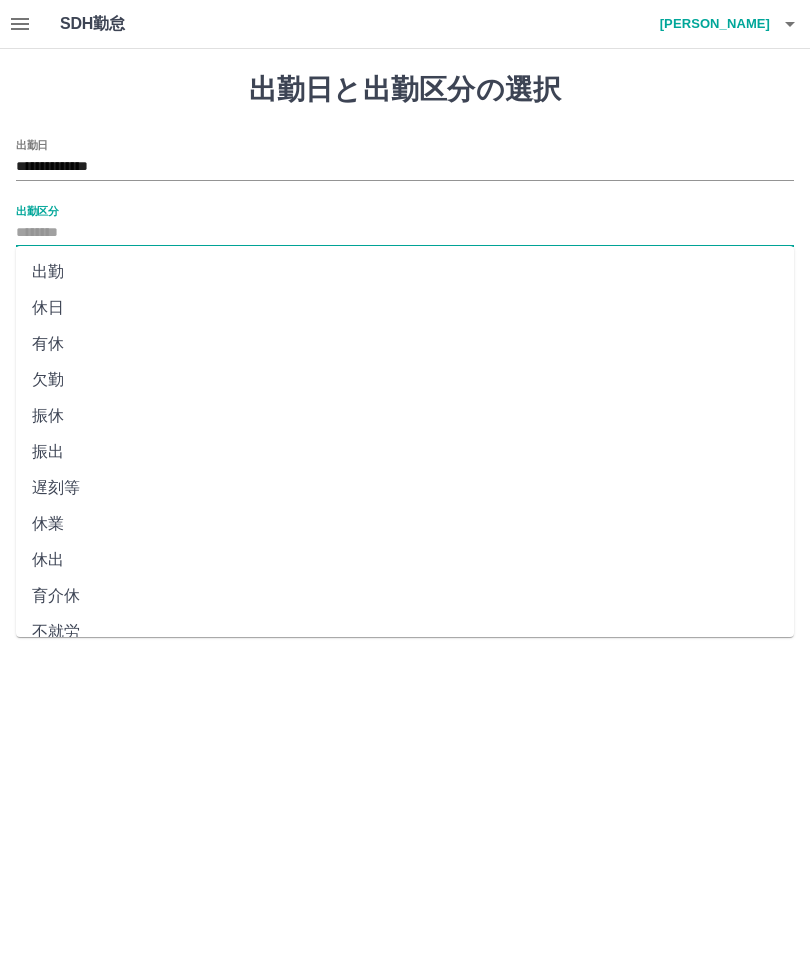 click on "出勤" at bounding box center [405, 272] 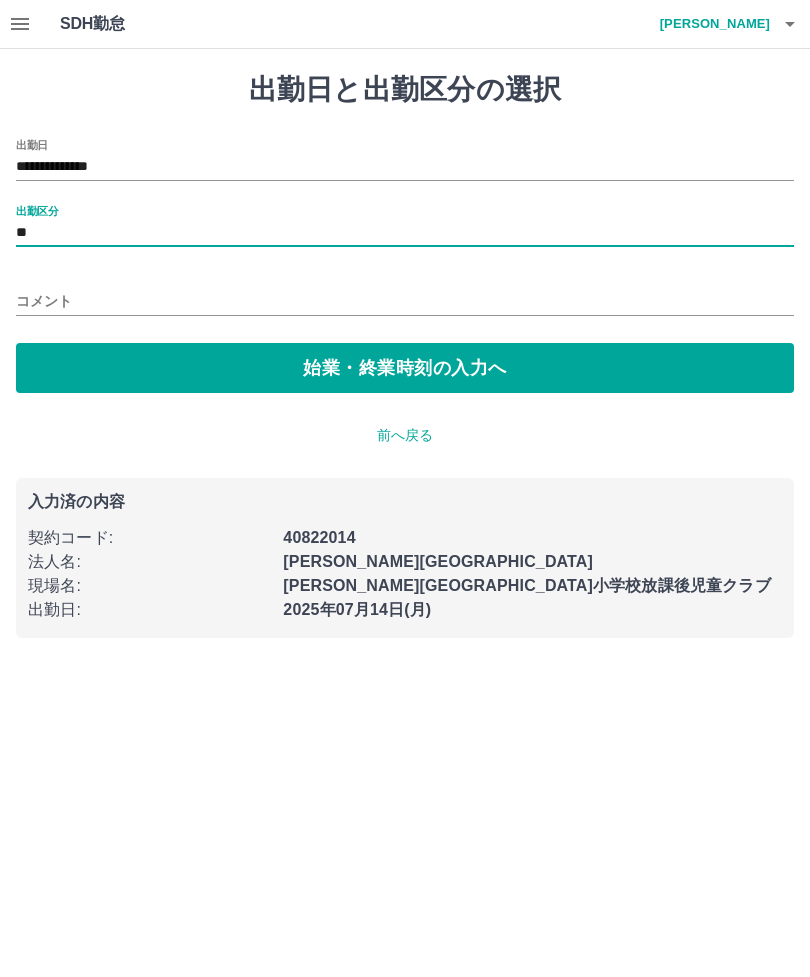 click on "始業・終業時刻の入力へ" at bounding box center (405, 368) 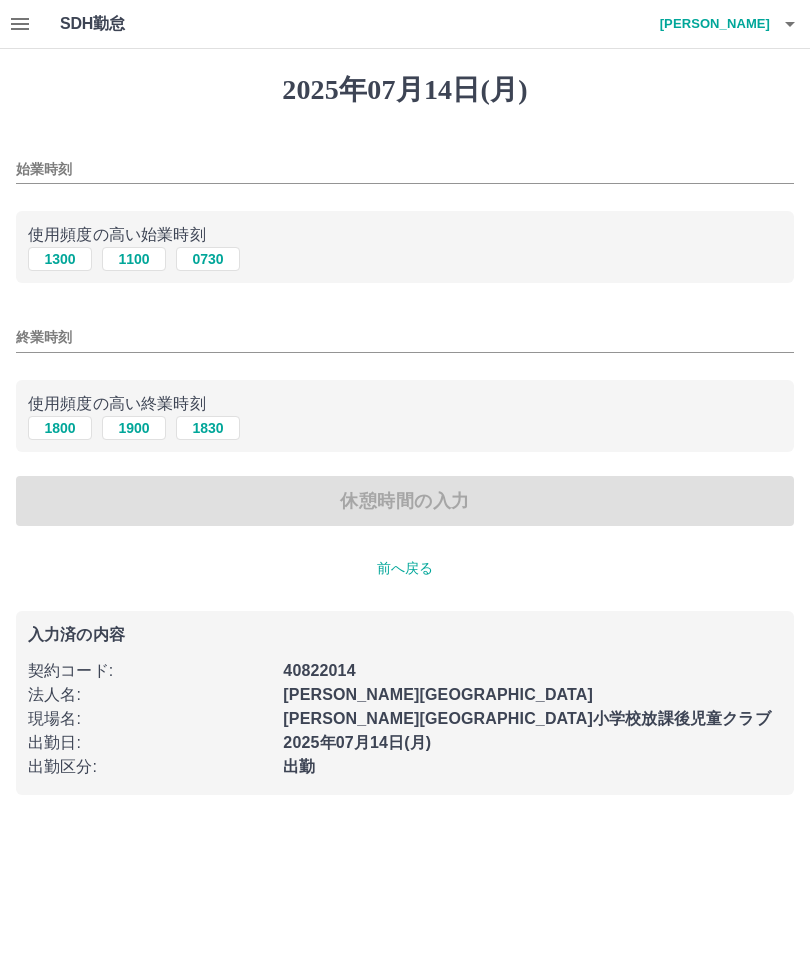 click on "1100" at bounding box center [134, 259] 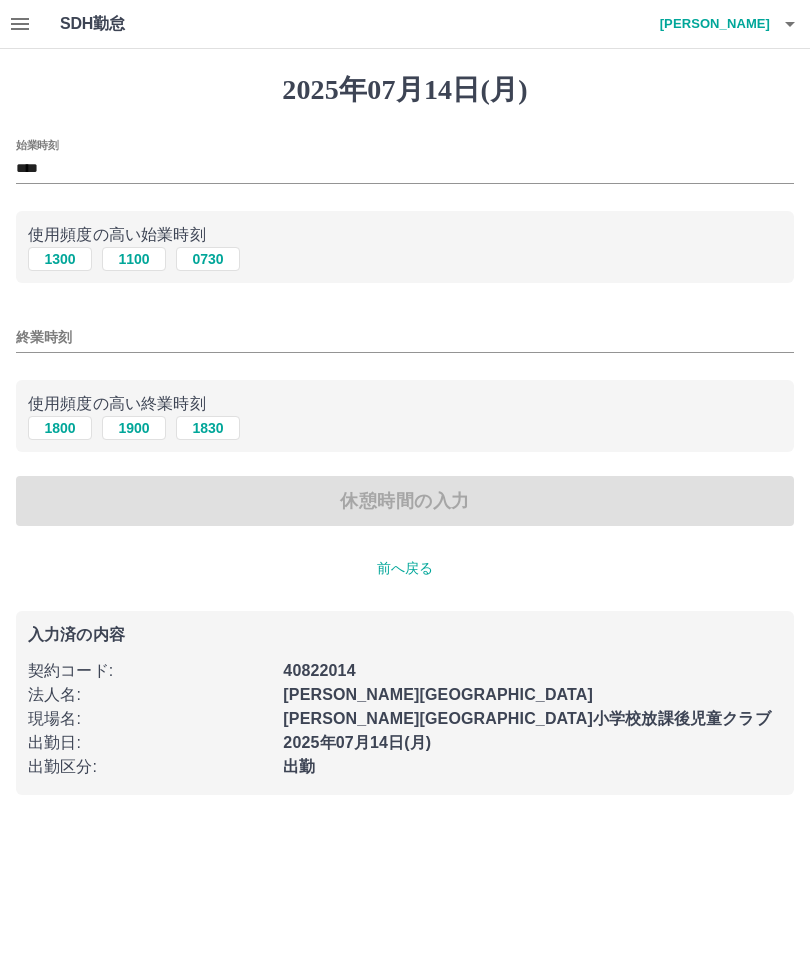 click on "終業時刻" at bounding box center [405, 337] 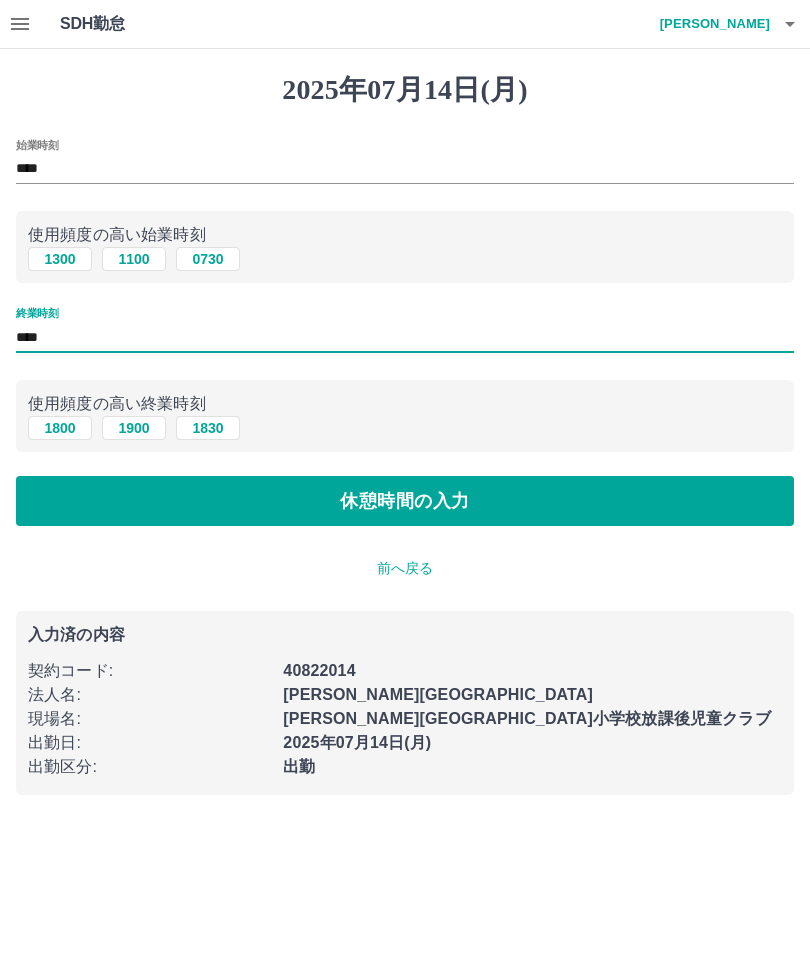 type on "****" 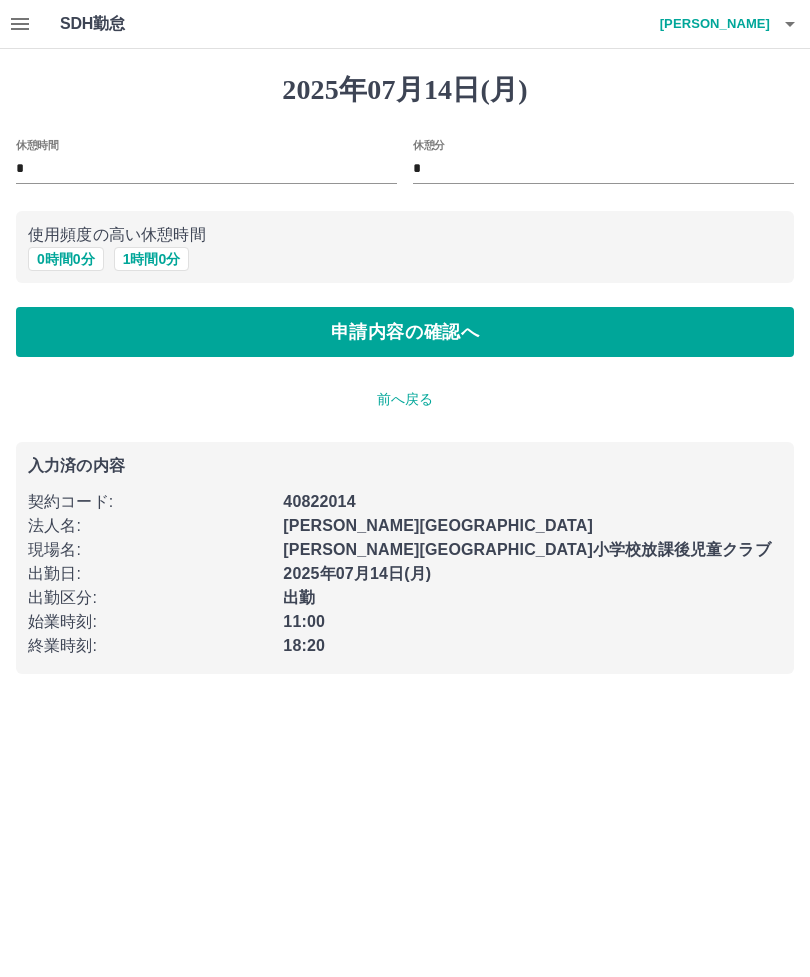 click on "1 時間 0 分" at bounding box center [152, 259] 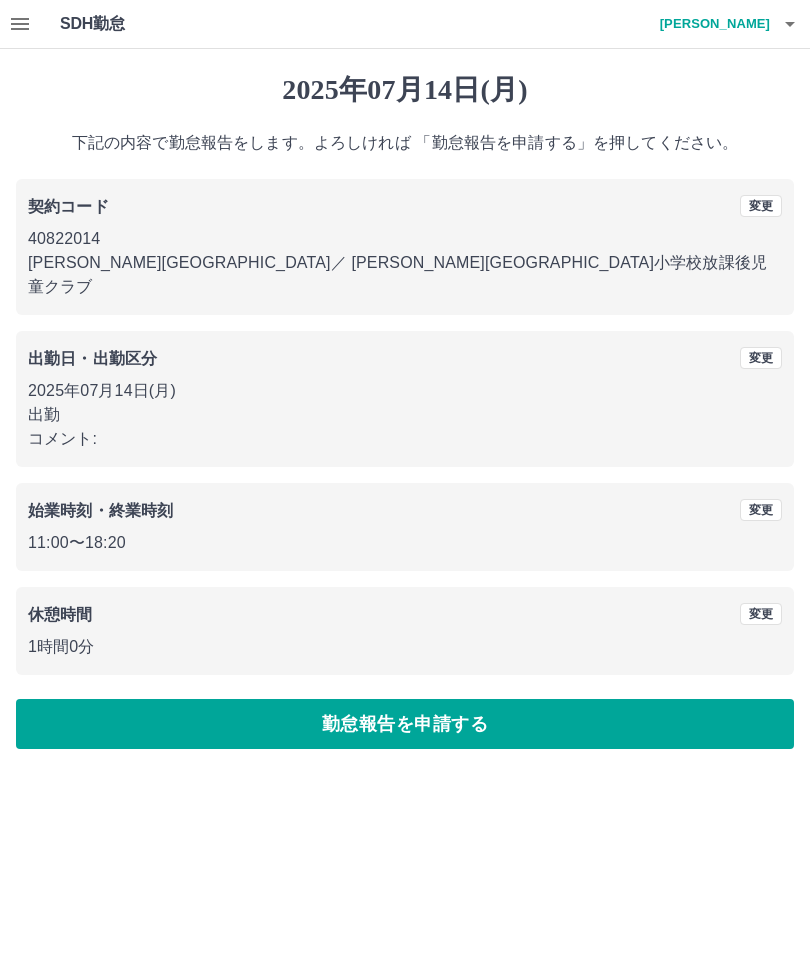 click on "勤怠報告を申請する" at bounding box center [405, 724] 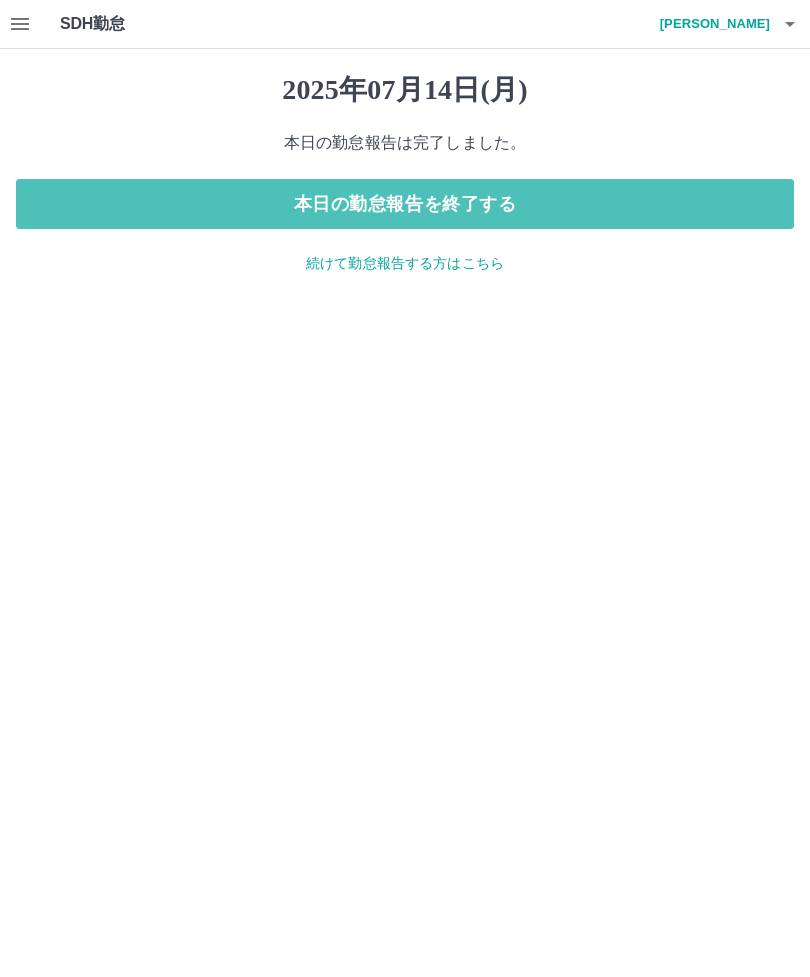 click on "本日の勤怠報告を終了する" at bounding box center (405, 204) 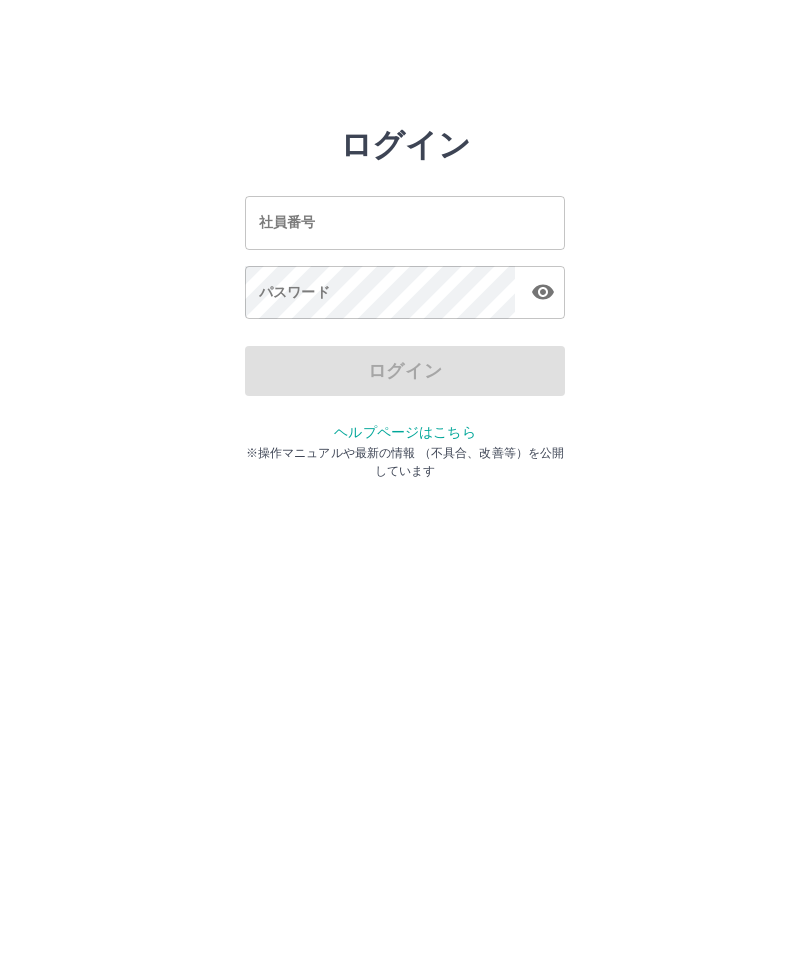scroll, scrollTop: 0, scrollLeft: 0, axis: both 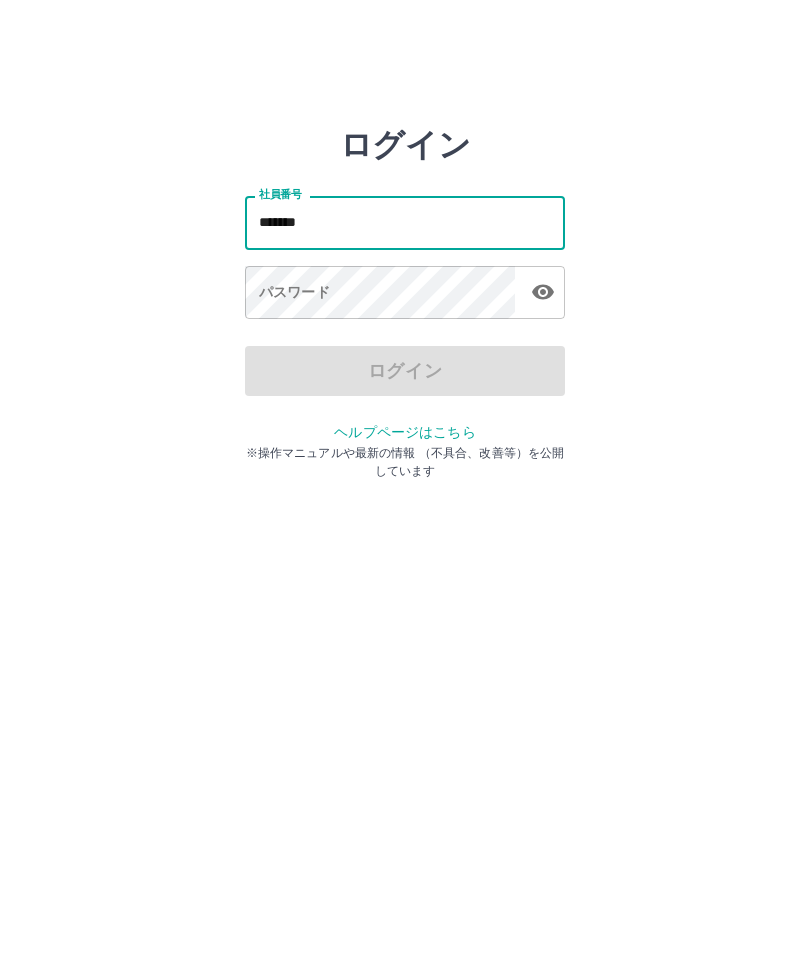 type on "*******" 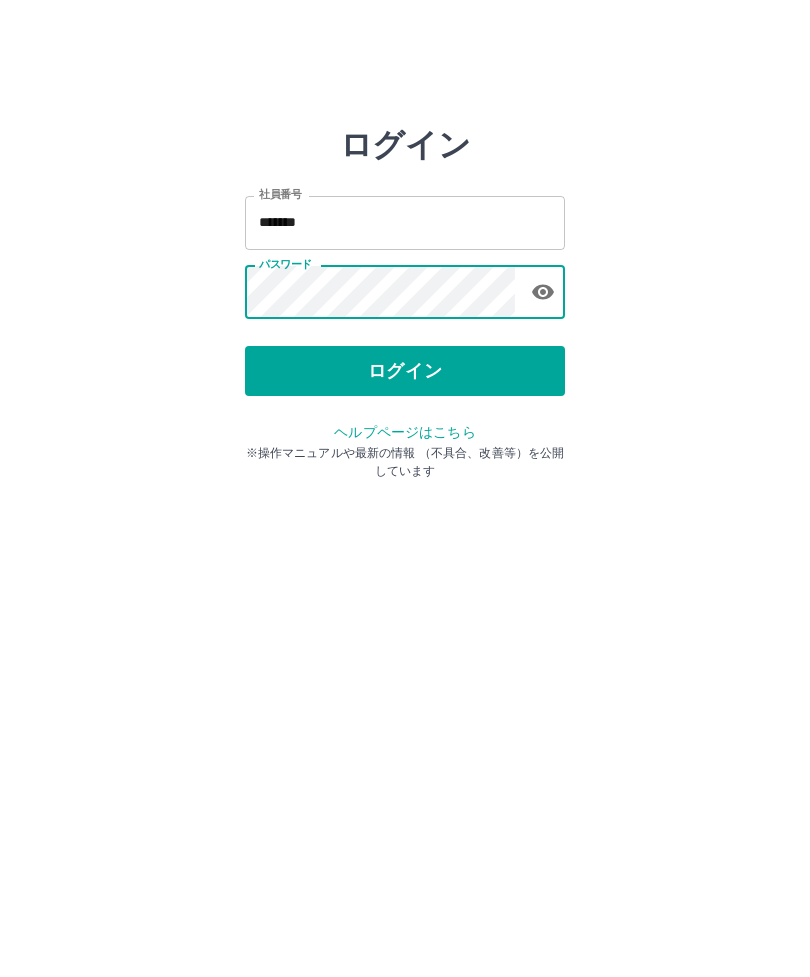 click on "ログイン" at bounding box center [405, 371] 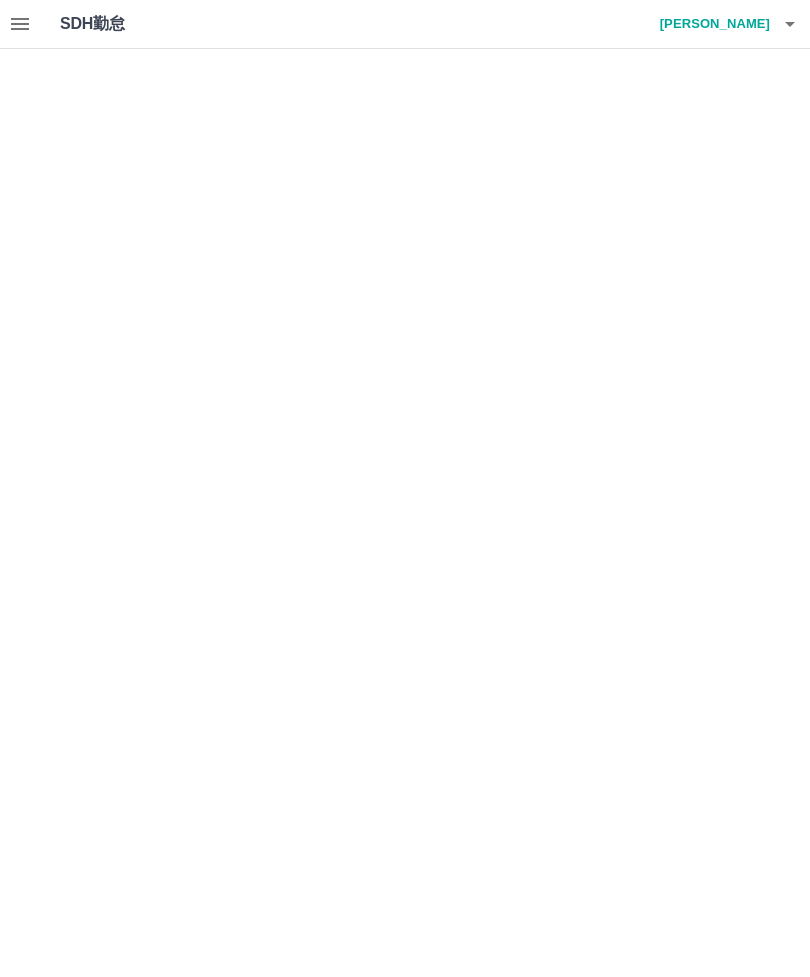 scroll, scrollTop: 0, scrollLeft: 0, axis: both 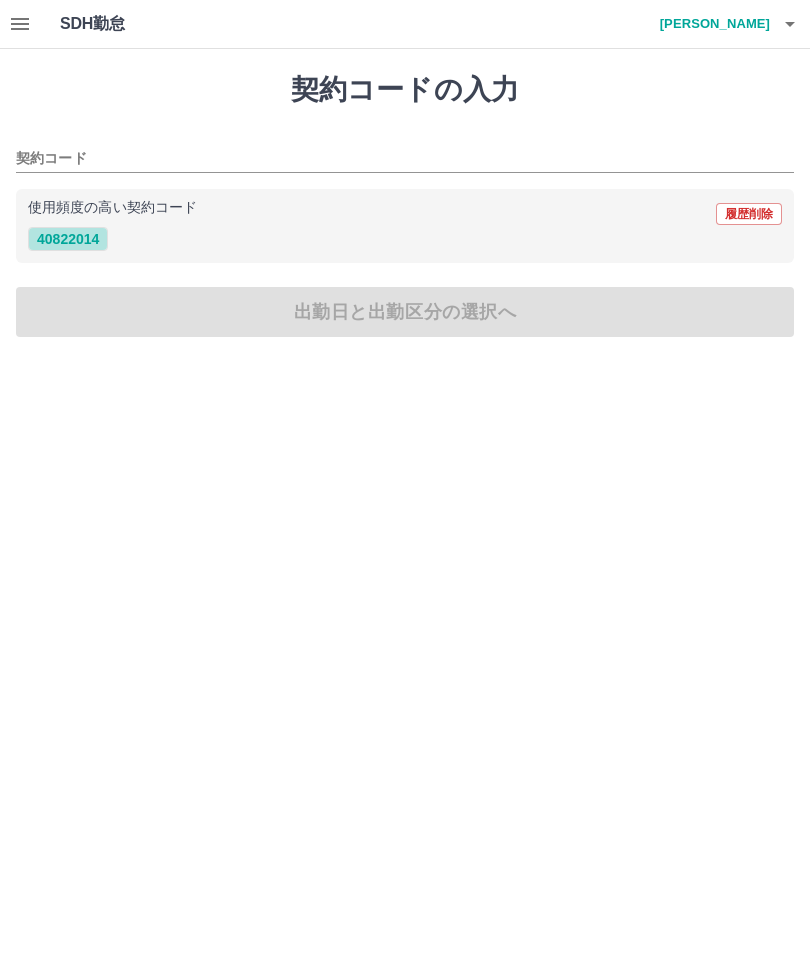 click on "40822014" at bounding box center [68, 239] 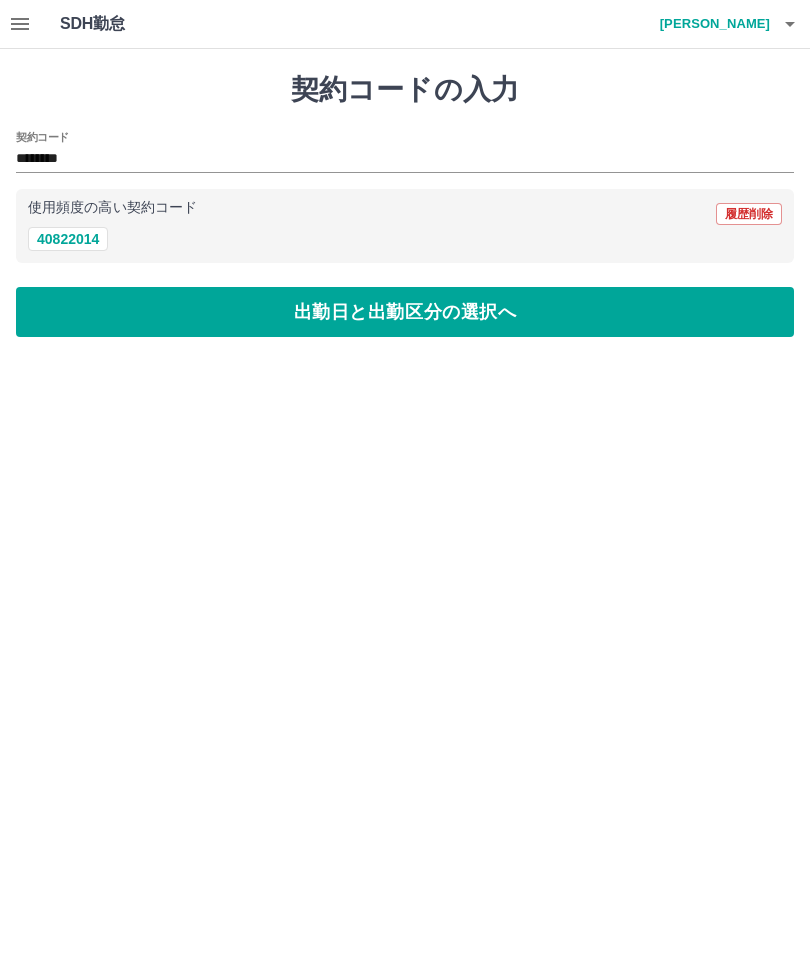 click on "出勤日と出勤区分の選択へ" at bounding box center [405, 312] 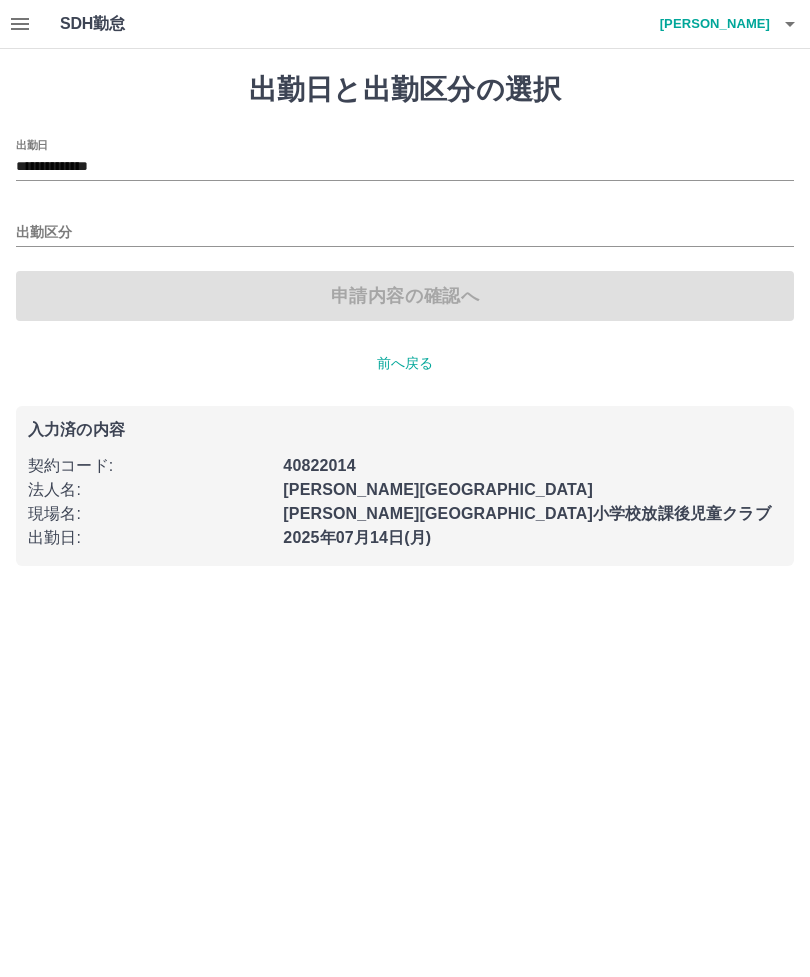 click on "出勤区分" at bounding box center (405, 233) 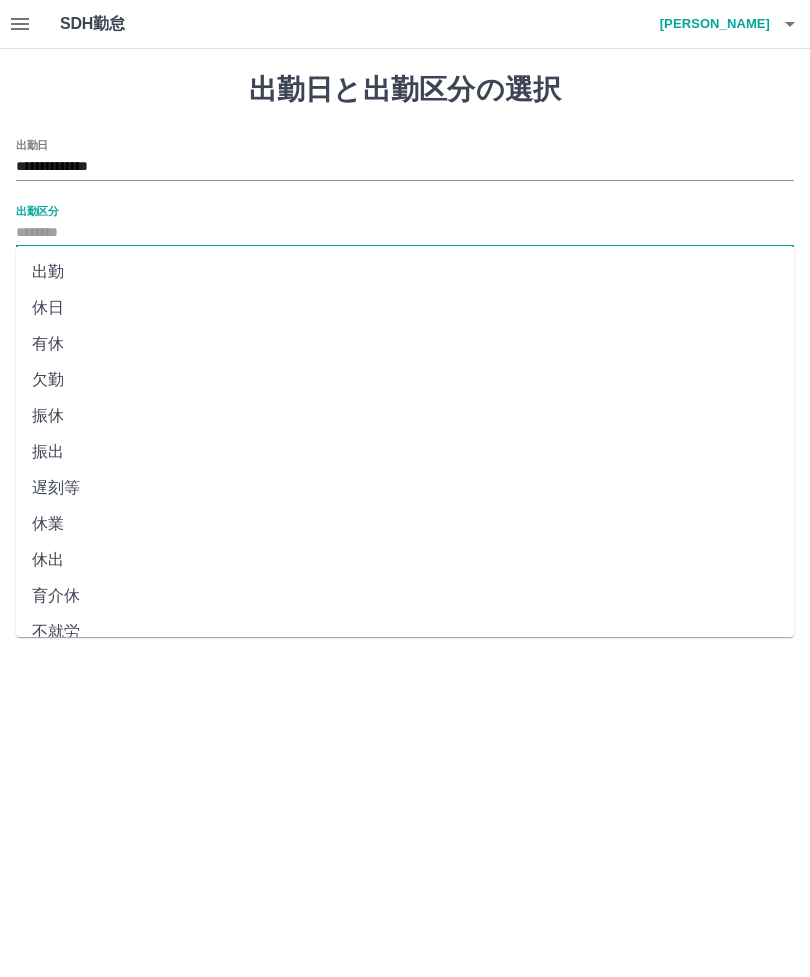 click on "出勤" at bounding box center [405, 272] 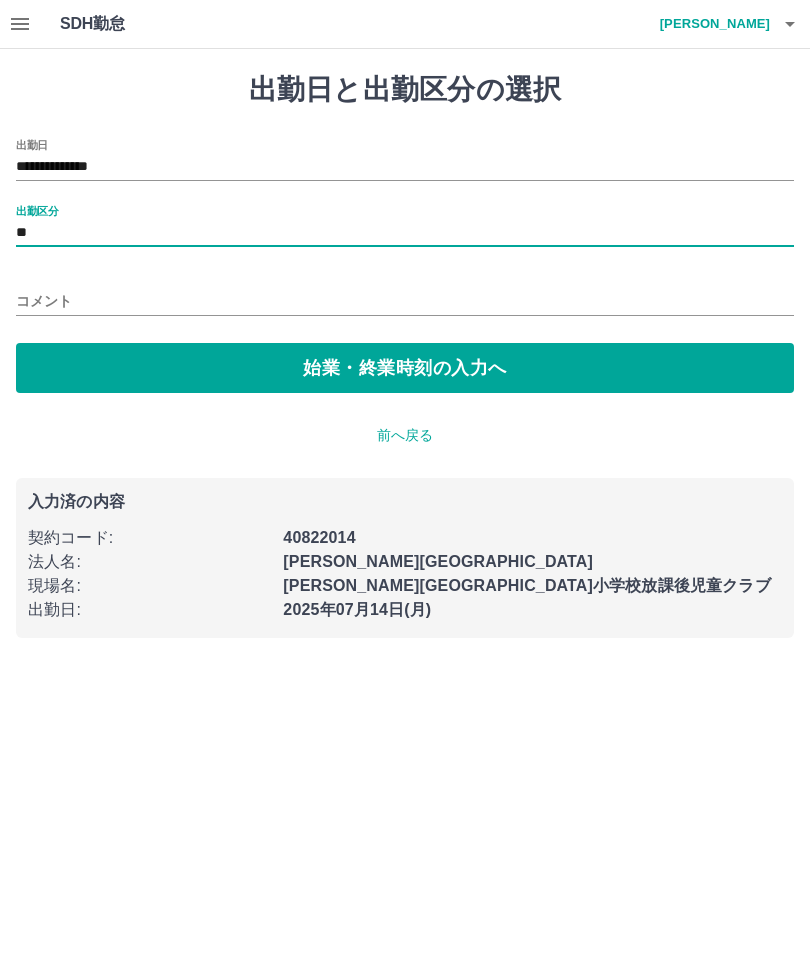 click on "始業・終業時刻の入力へ" at bounding box center [405, 368] 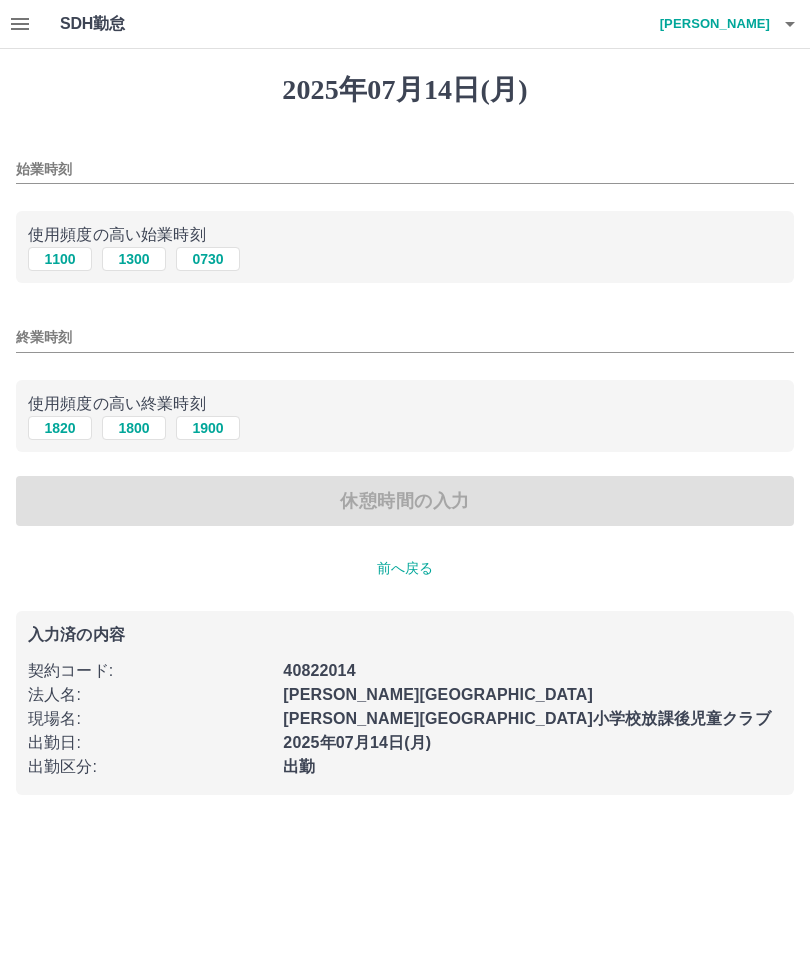 click on "1100" at bounding box center (60, 259) 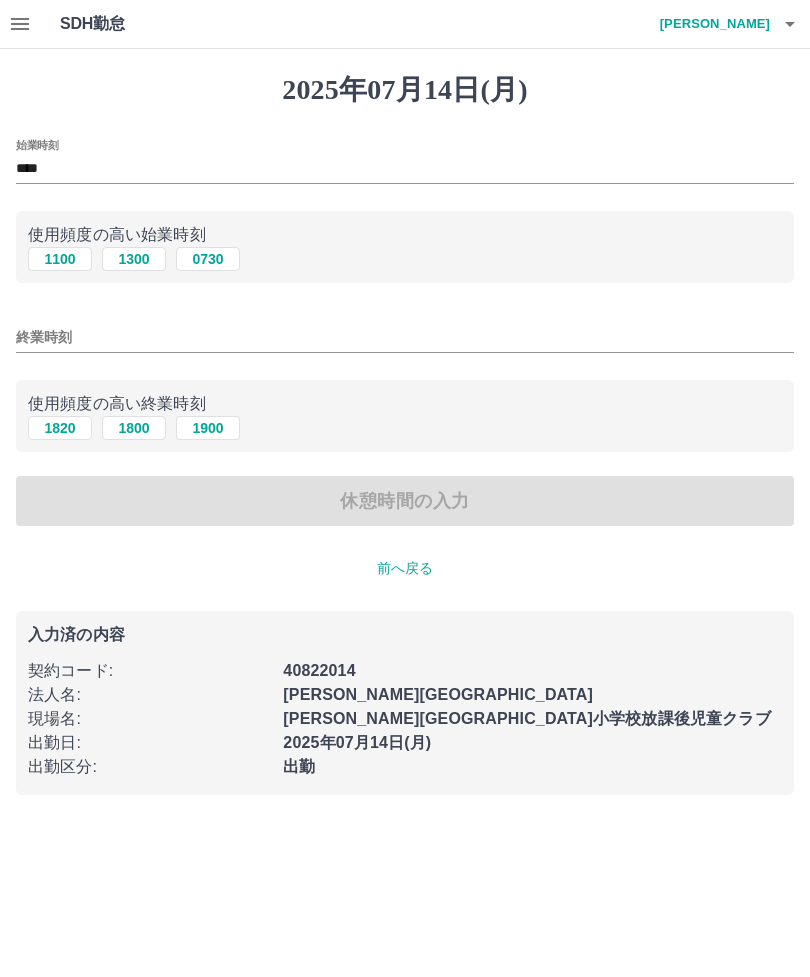 click on "終業時刻" at bounding box center (405, 337) 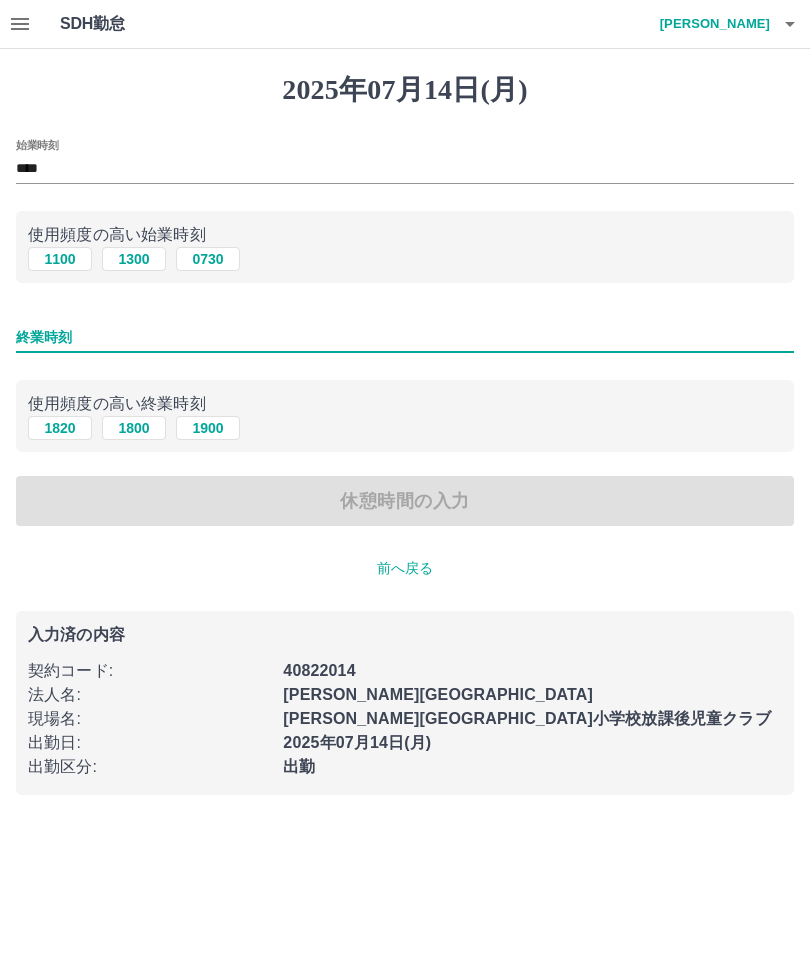 click on "終業時刻" at bounding box center (405, 337) 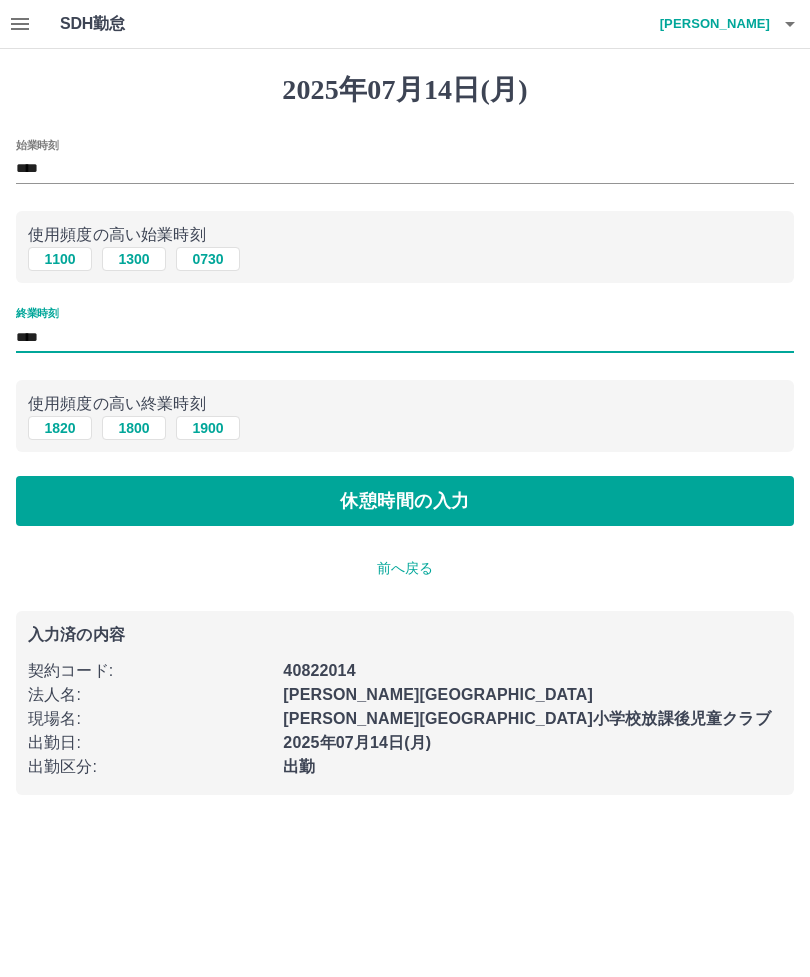 type on "****" 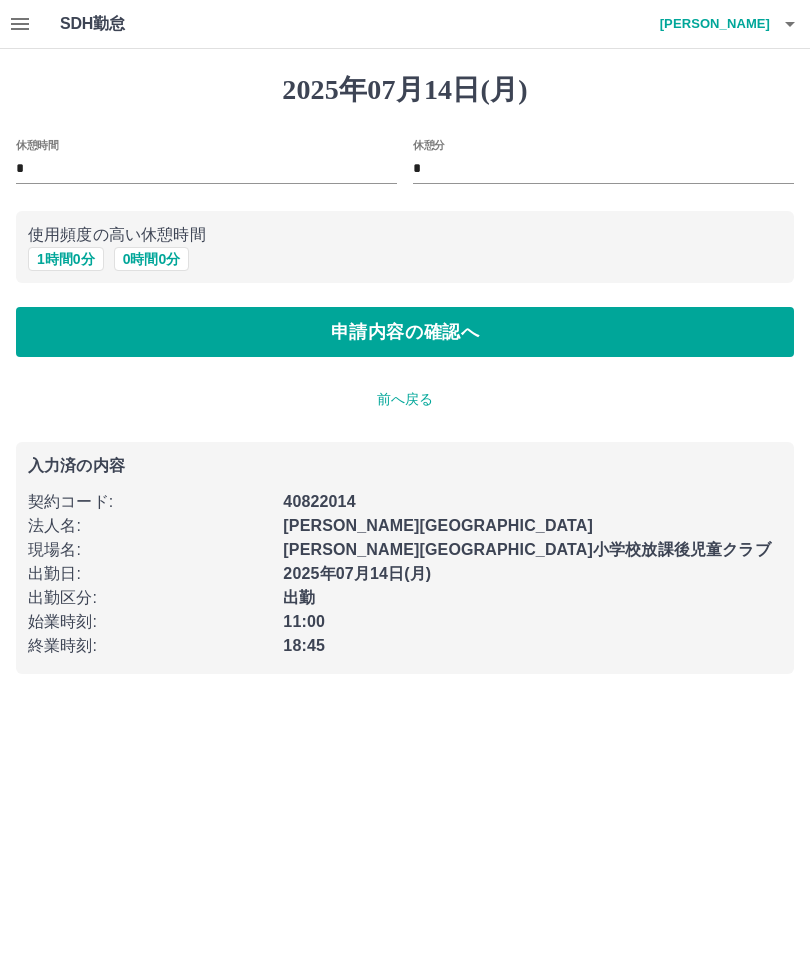 click on "1 時間 0 分" at bounding box center [66, 259] 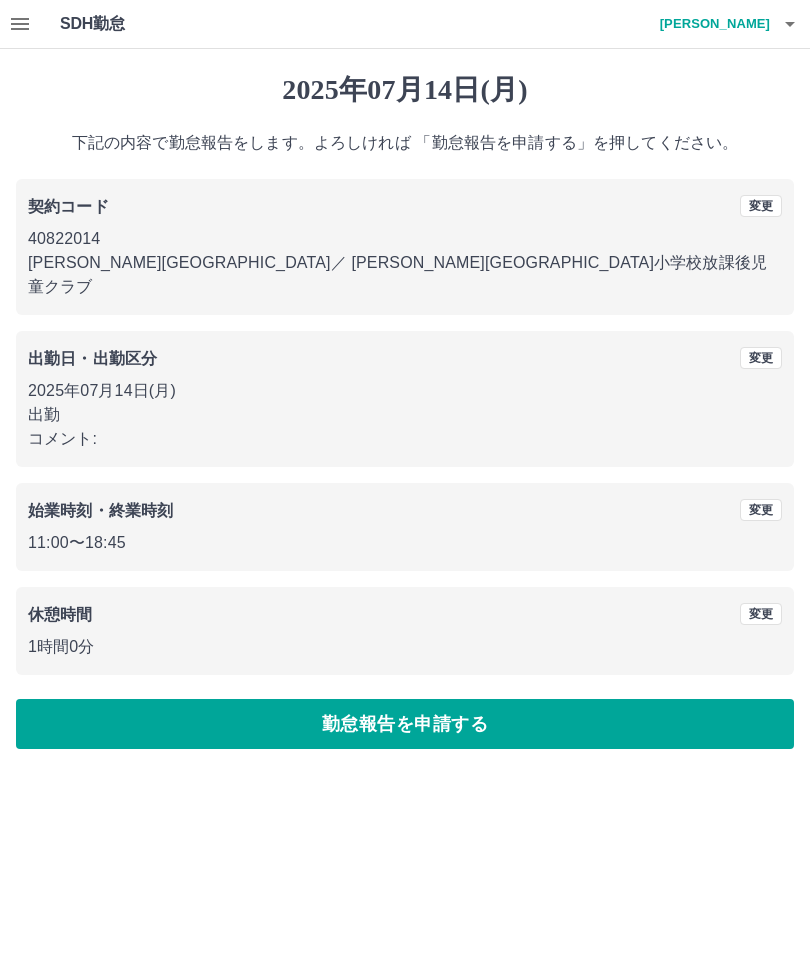 click on "2025年07月14日(月) 下記の内容で勤怠報告をします。よろしければ 「勤怠報告を申請する」を押してください。 契約コード 変更 40822014 彦根市  ／   彦根市城南小学校放課後児童クラブ 出勤日・出勤区分 変更 2025年07月14日(月) 出勤 コメント:  始業時刻・終業時刻 変更 11:00 〜 18:45 休憩時間 変更 1時間0分 勤怠報告を申請する" at bounding box center [405, 411] 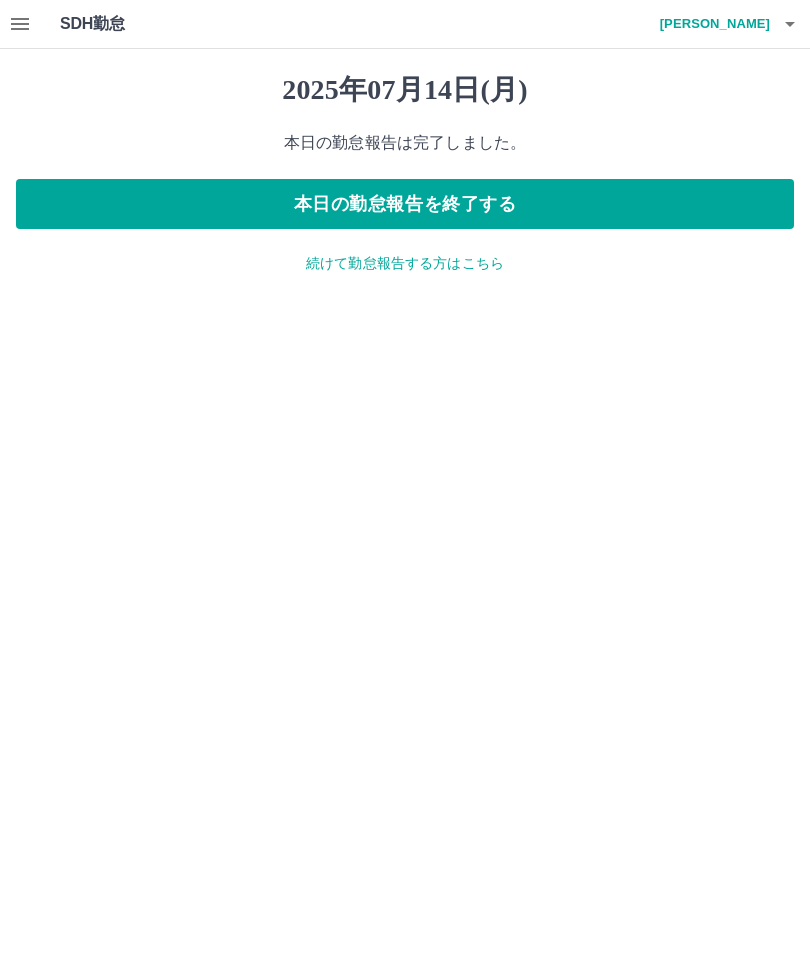 click on "本日の勤怠報告を終了する" at bounding box center (405, 204) 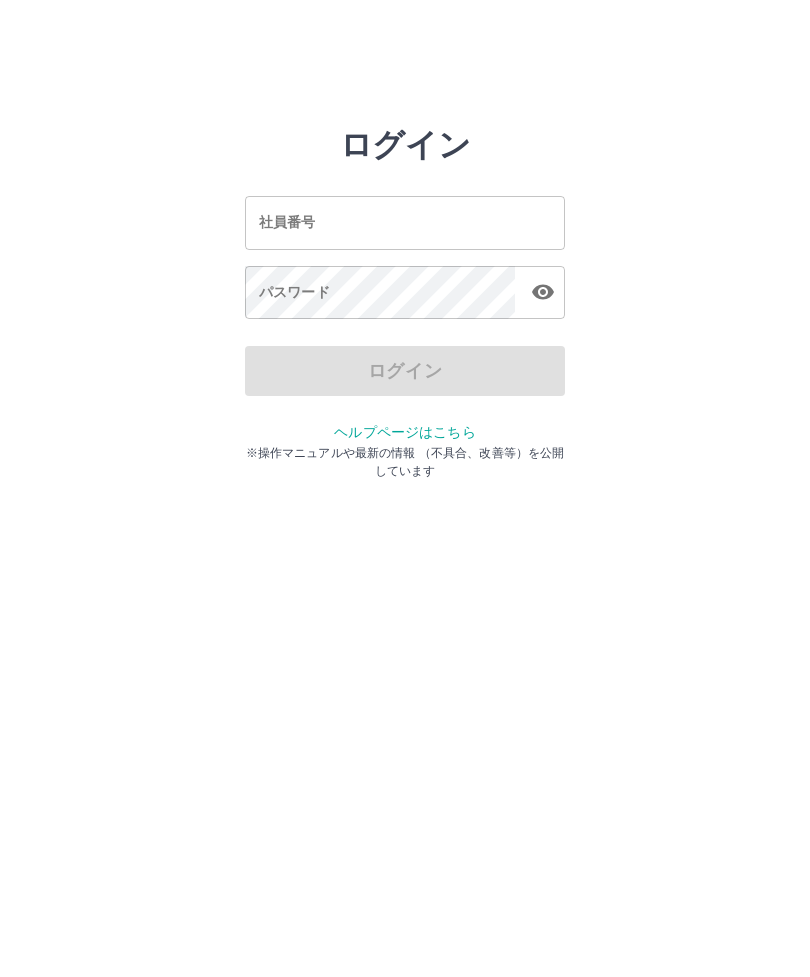 scroll, scrollTop: 0, scrollLeft: 0, axis: both 